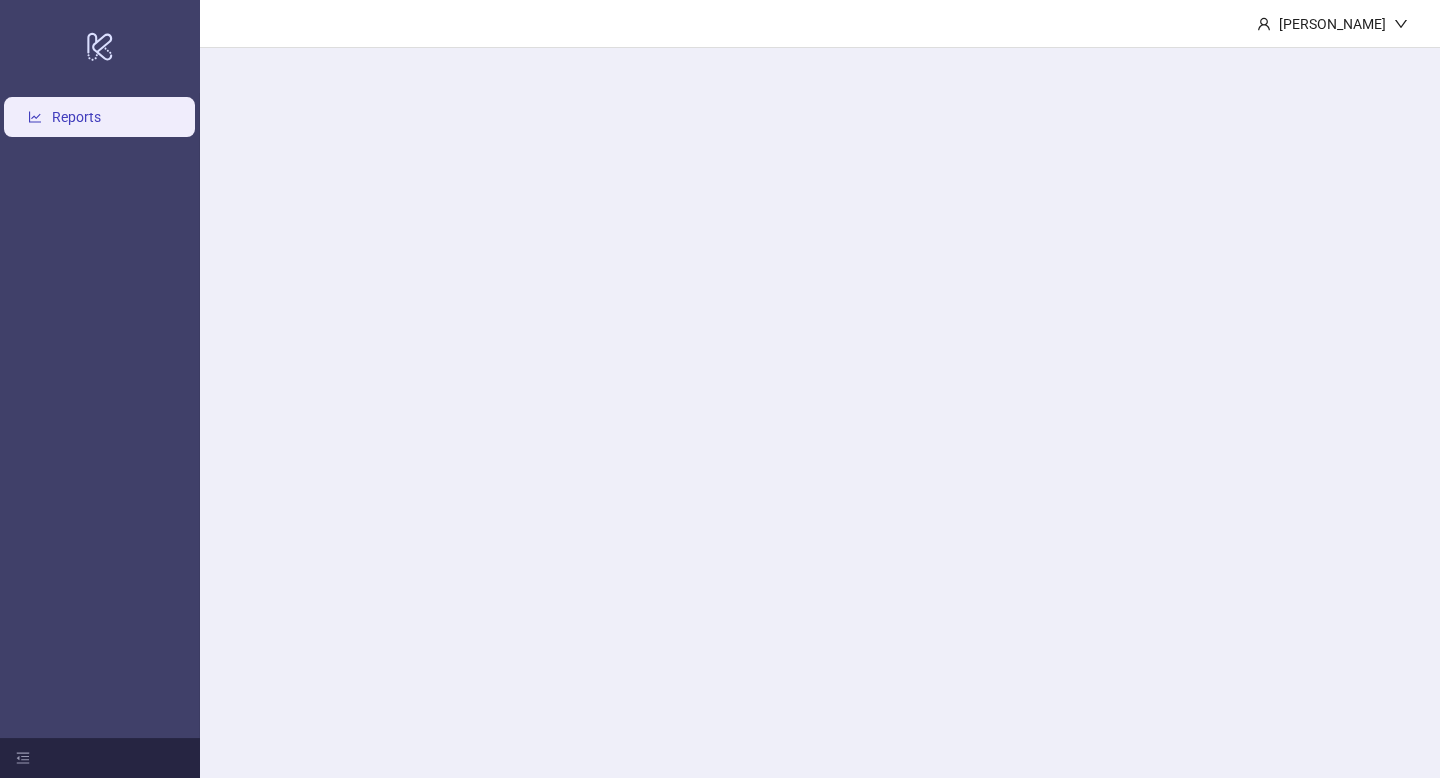 scroll, scrollTop: 0, scrollLeft: 0, axis: both 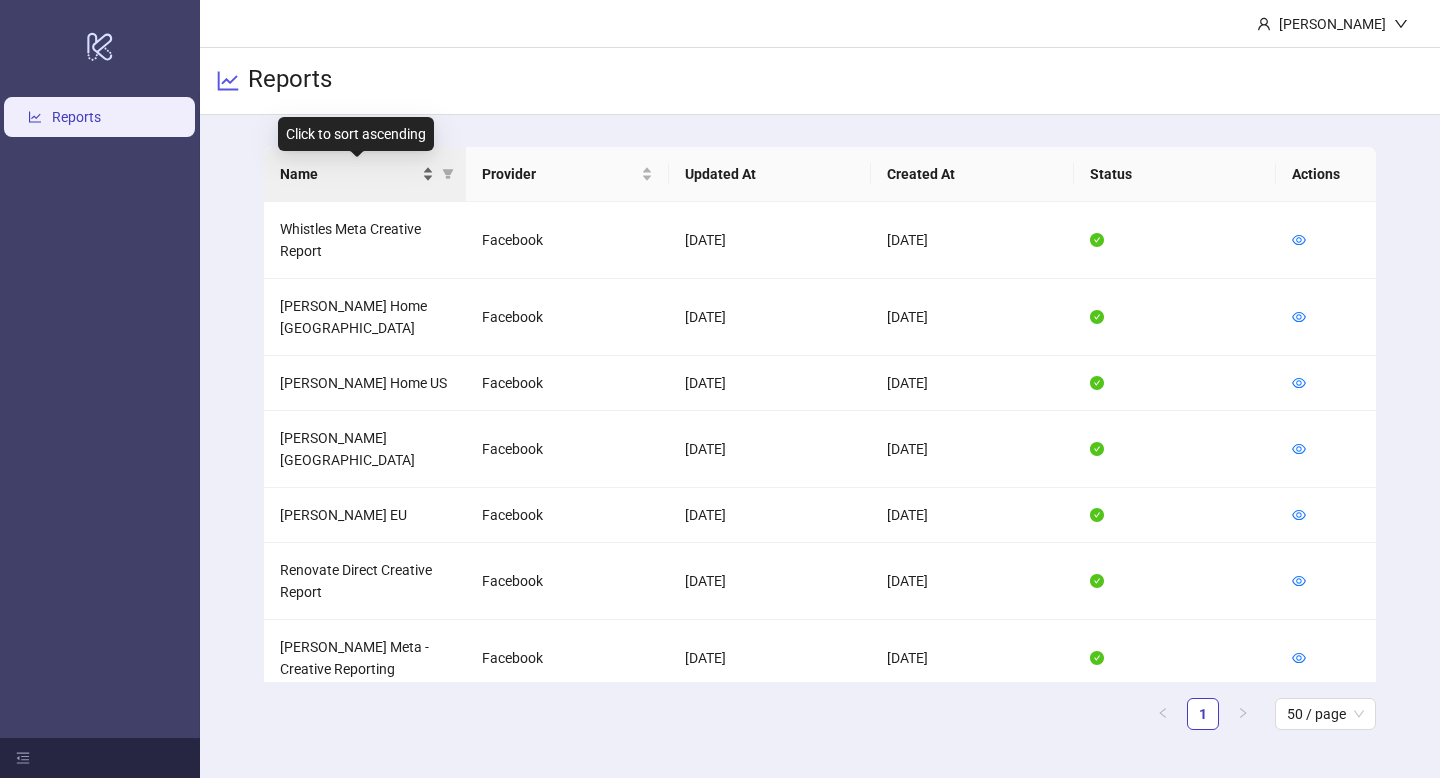 click on "Name" at bounding box center [357, 174] 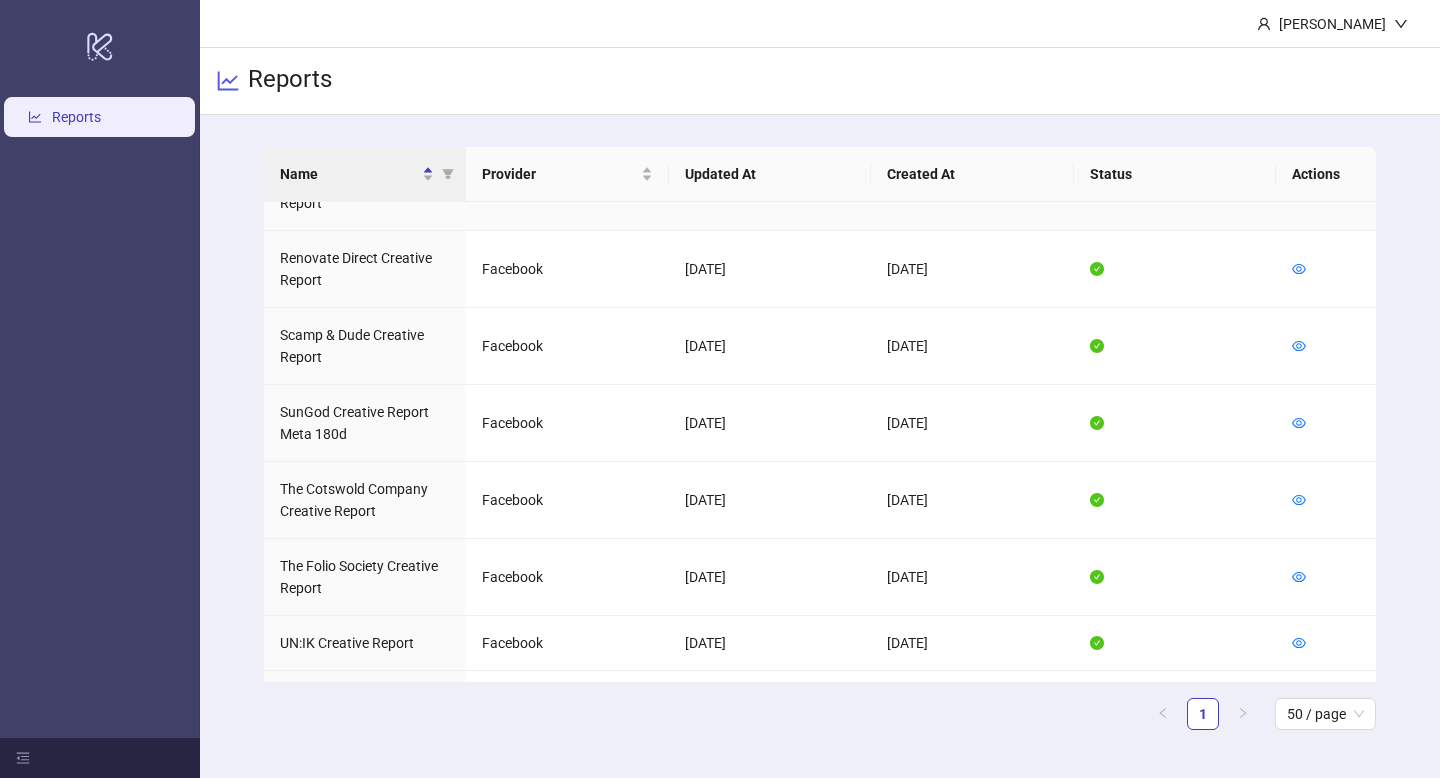scroll, scrollTop: 1192, scrollLeft: 0, axis: vertical 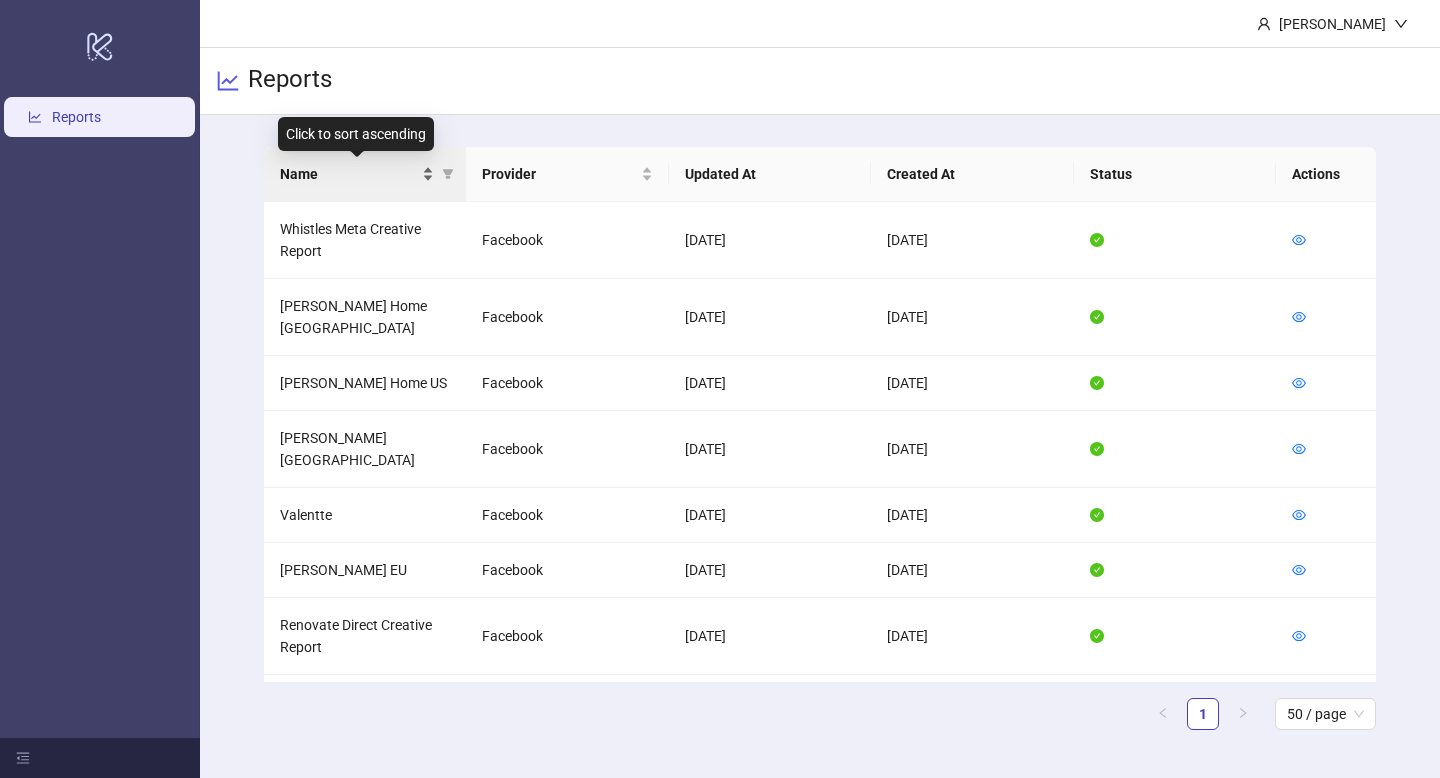 click on "Name" at bounding box center [357, 174] 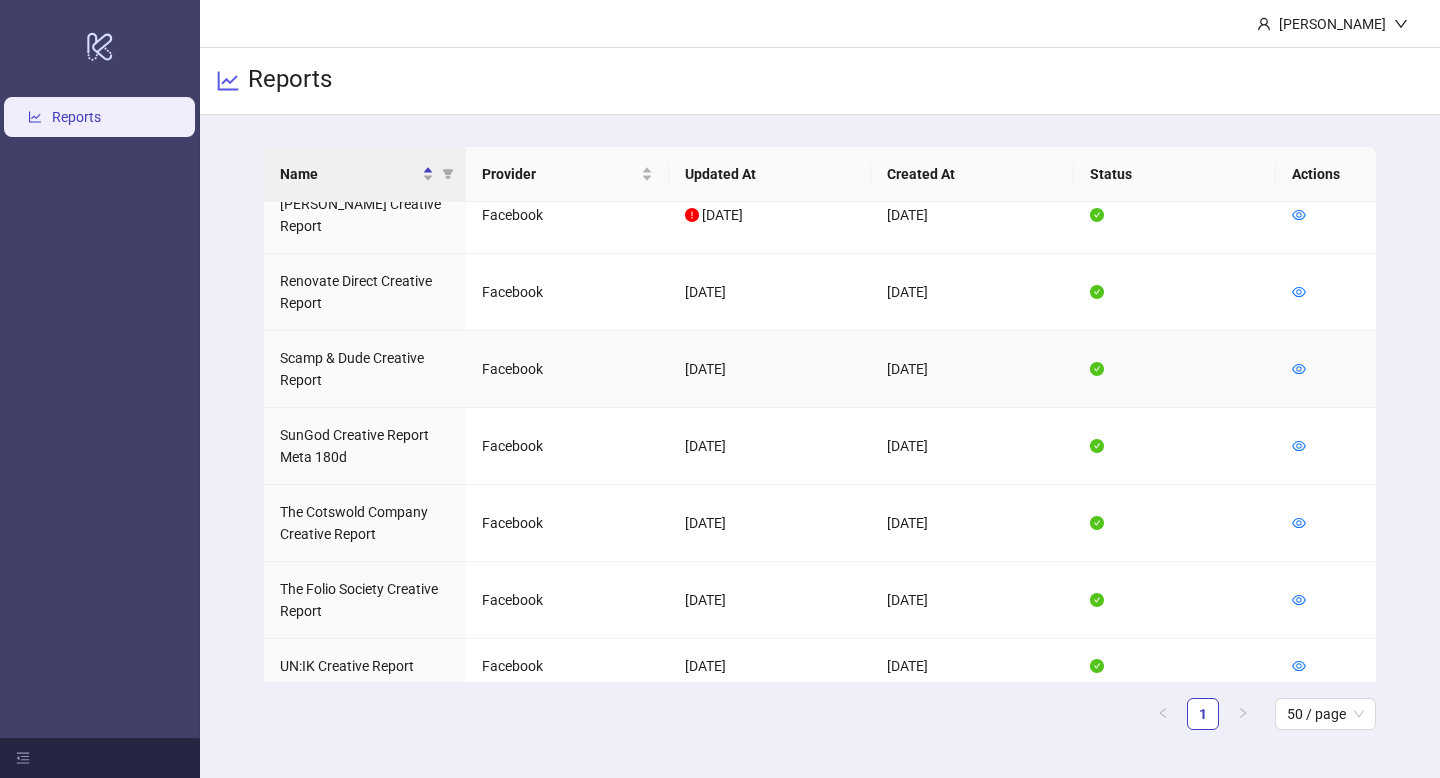 scroll, scrollTop: 1247, scrollLeft: 0, axis: vertical 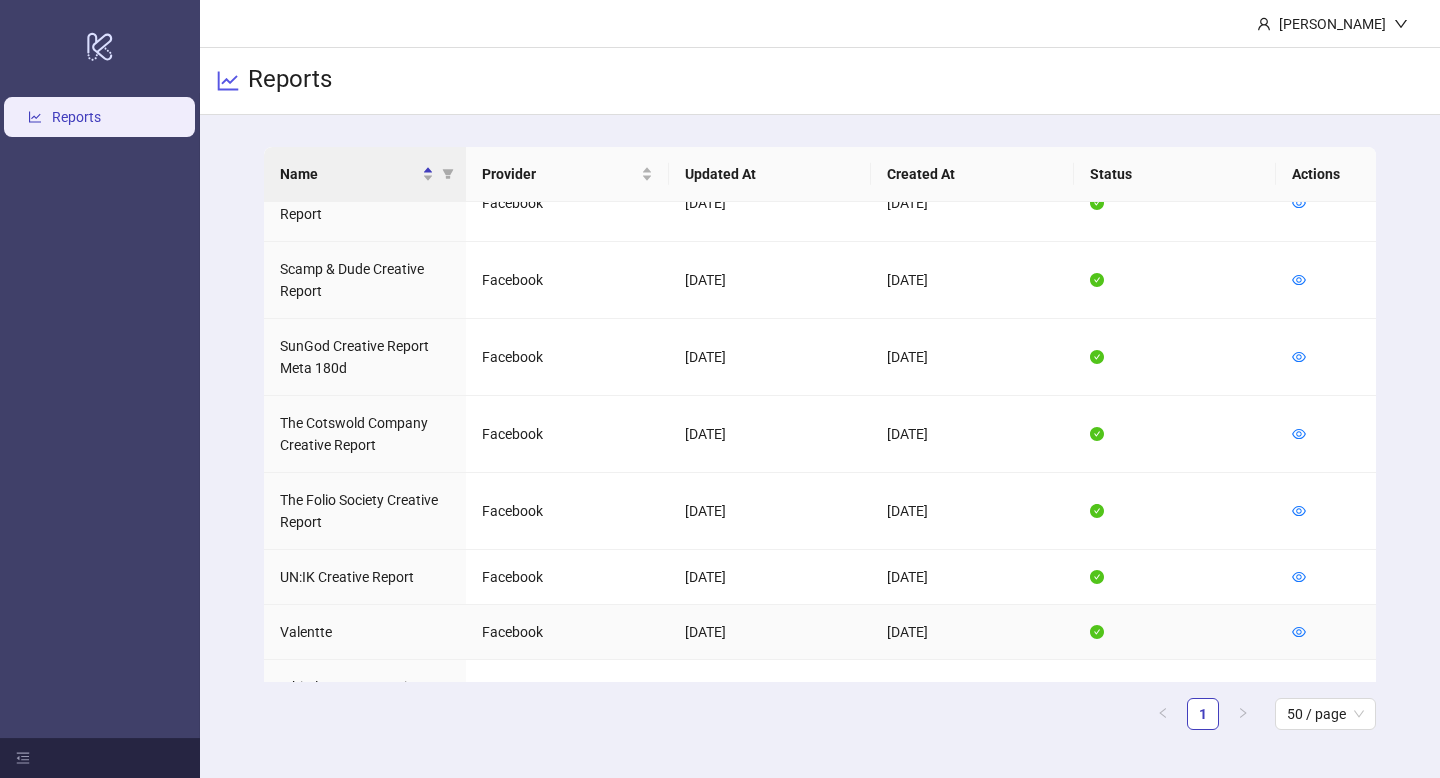 click on "Valentte" at bounding box center [365, 632] 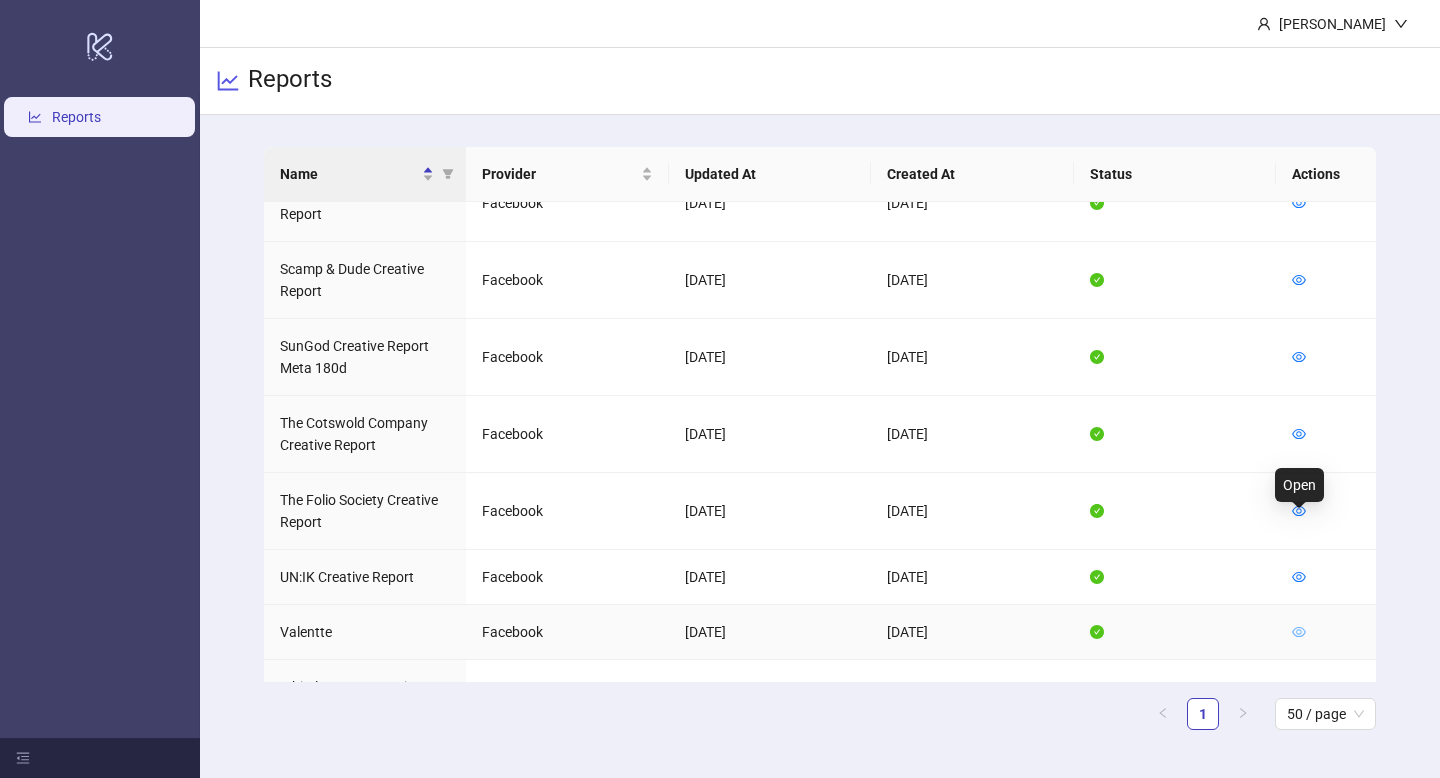 click 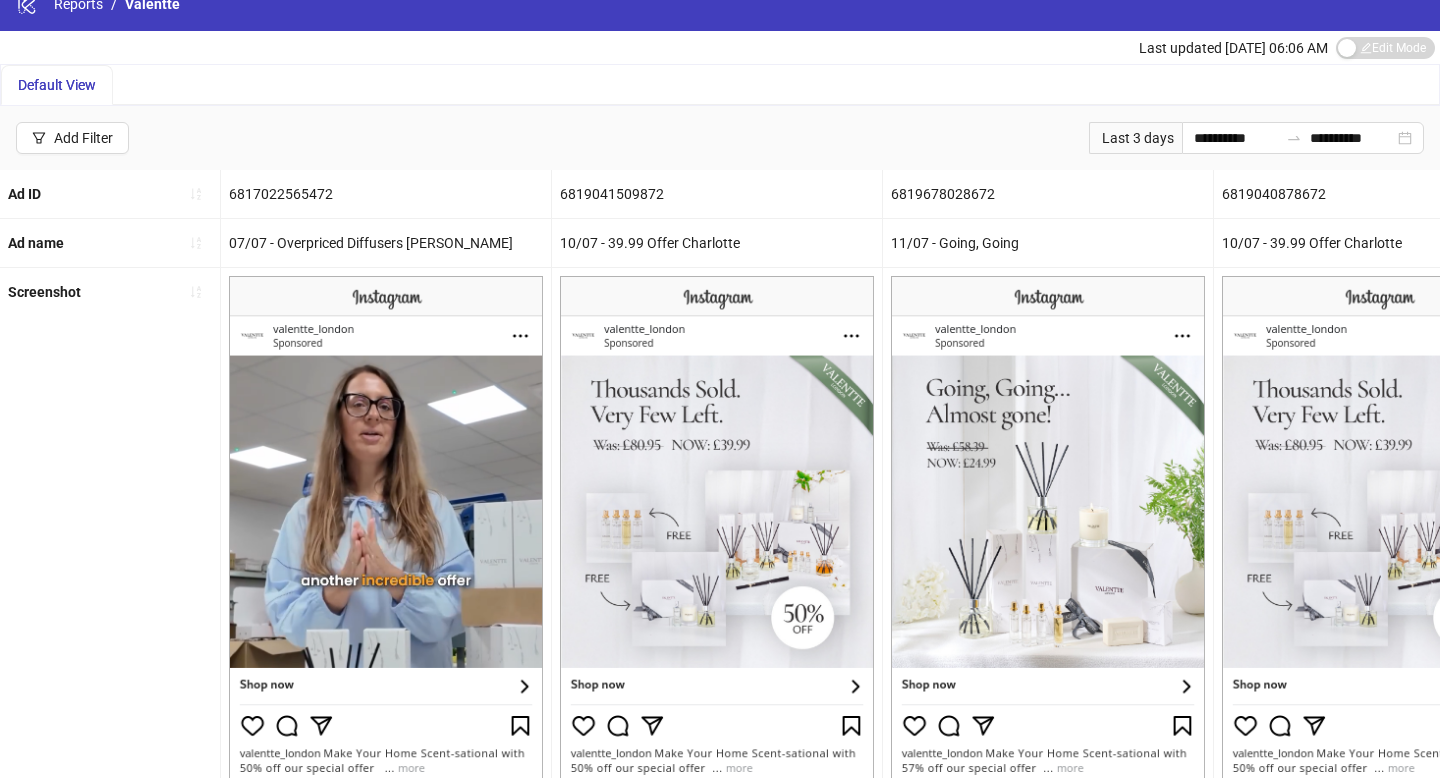 scroll, scrollTop: 20, scrollLeft: 0, axis: vertical 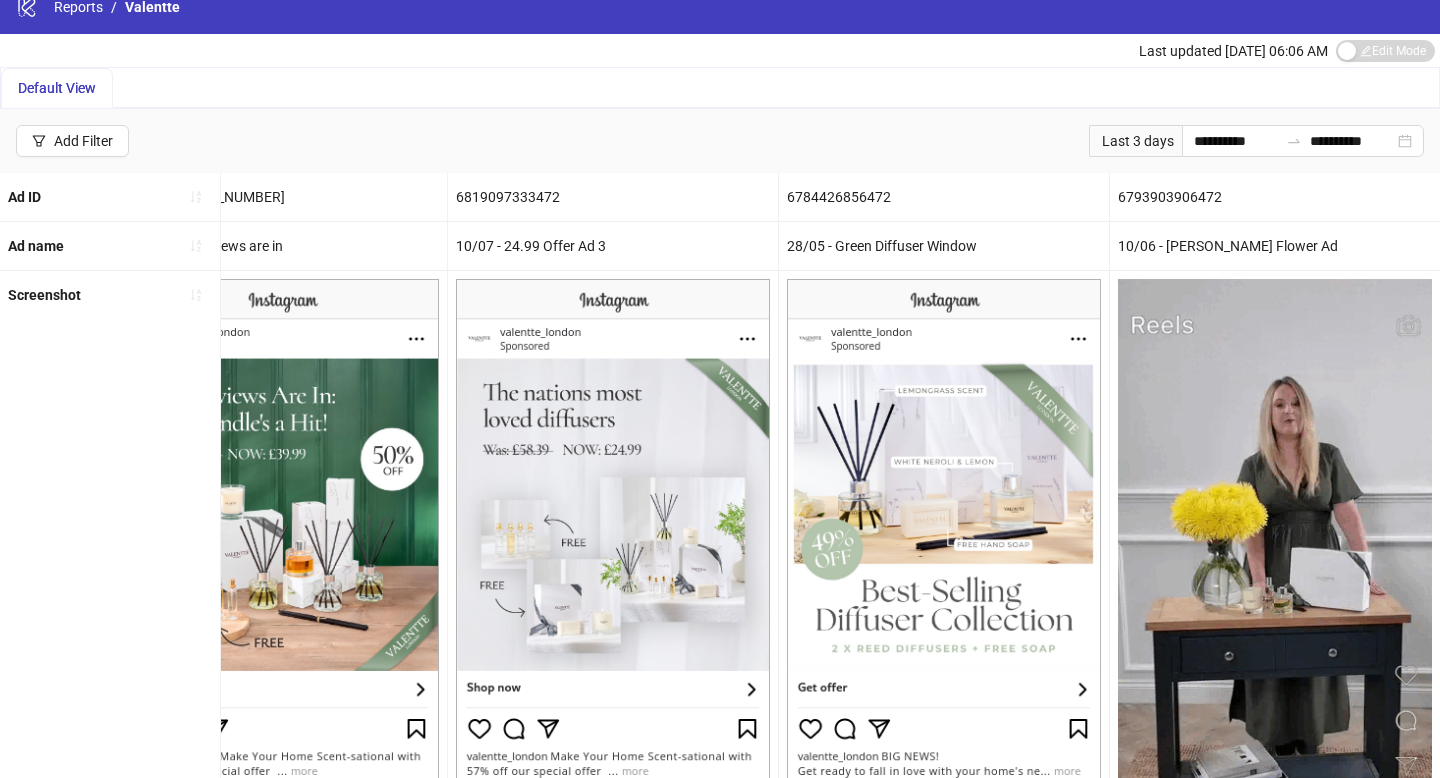 click on "Last 3 days" at bounding box center [1135, 141] 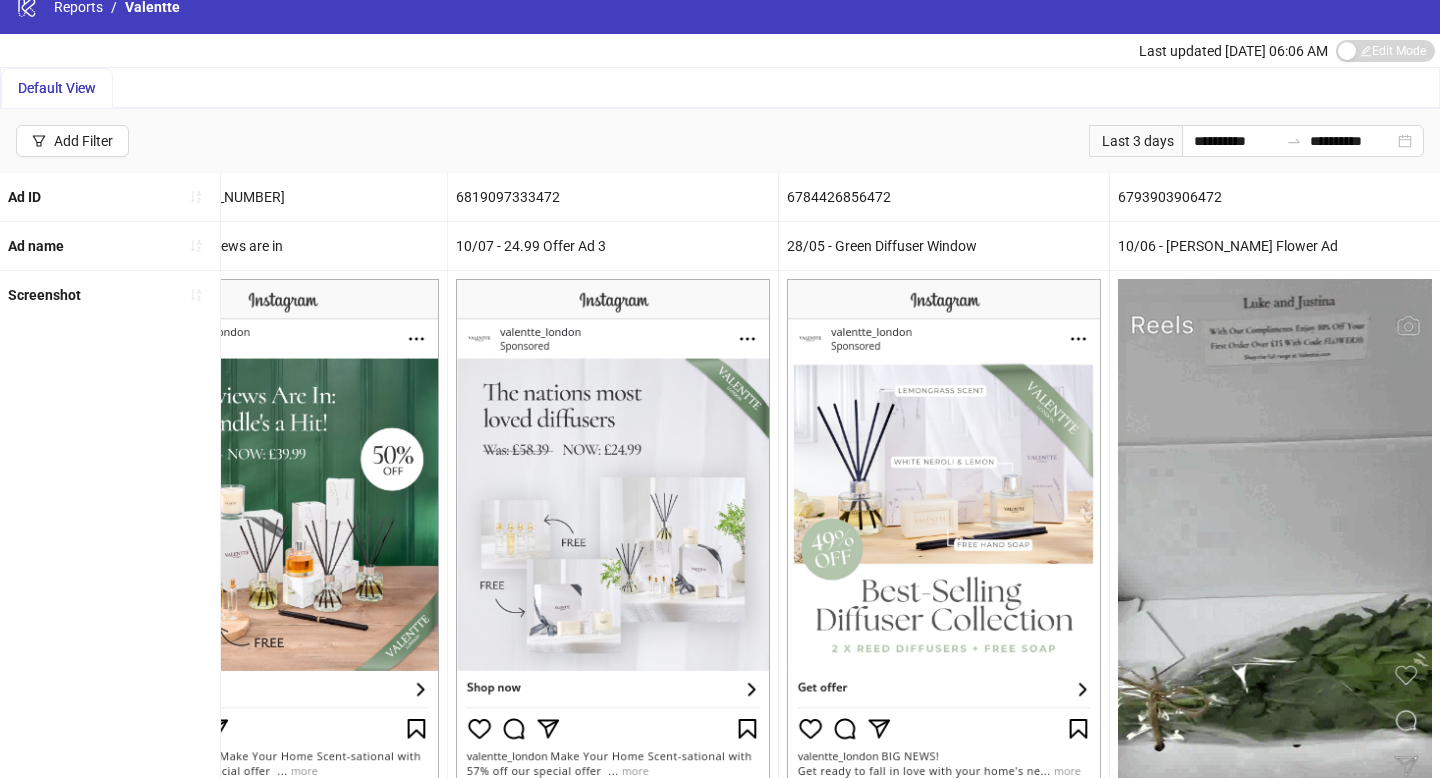 click on "Last 3 days" at bounding box center [1135, 141] 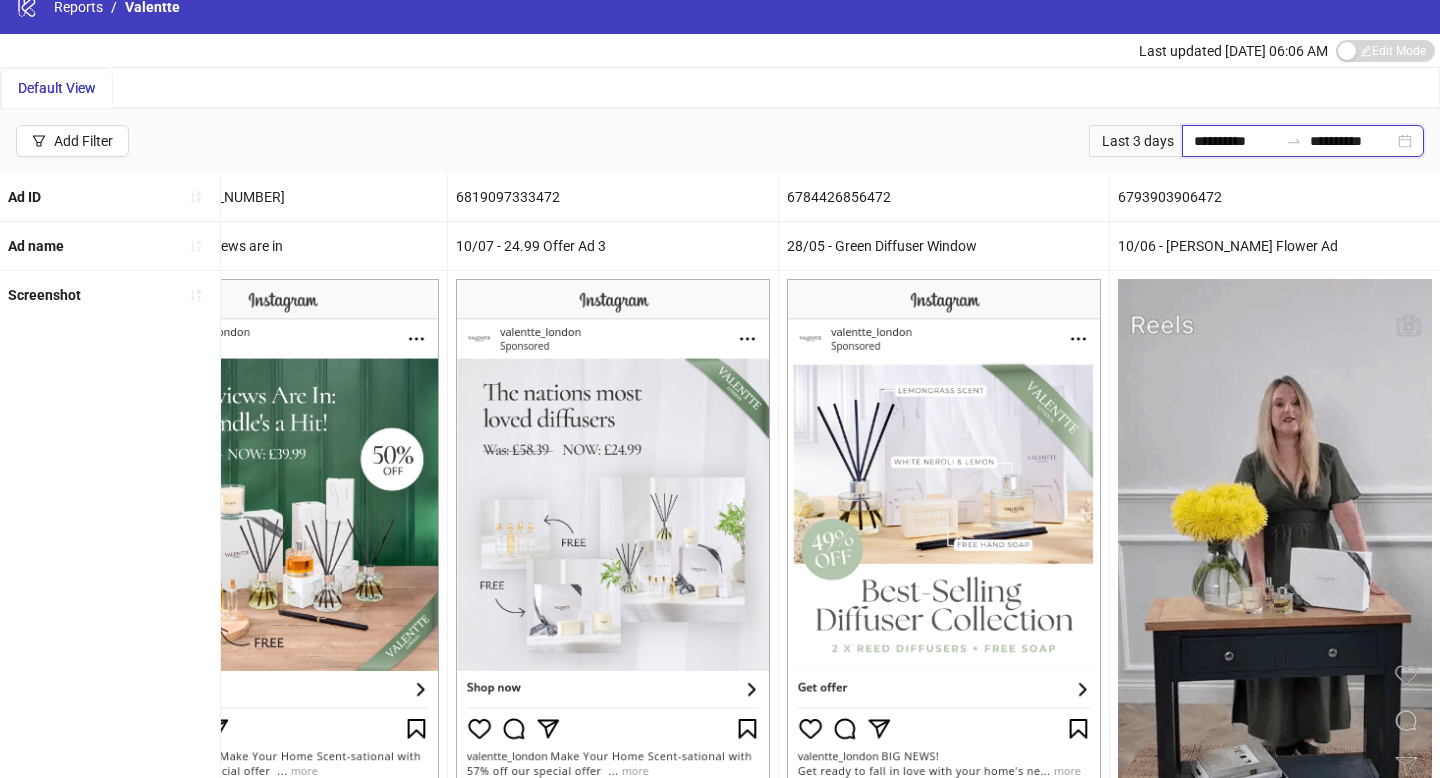 click on "**********" at bounding box center (1236, 141) 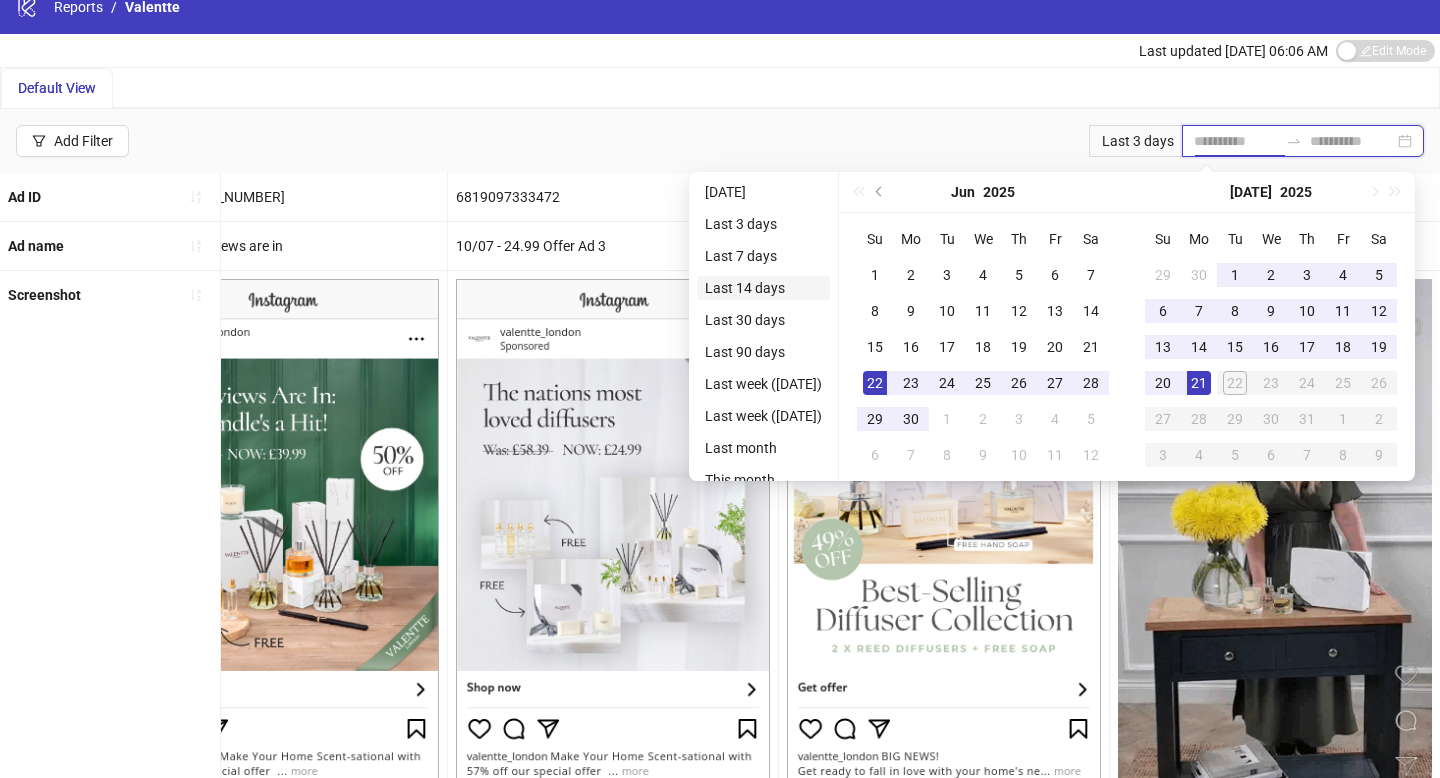 type on "**********" 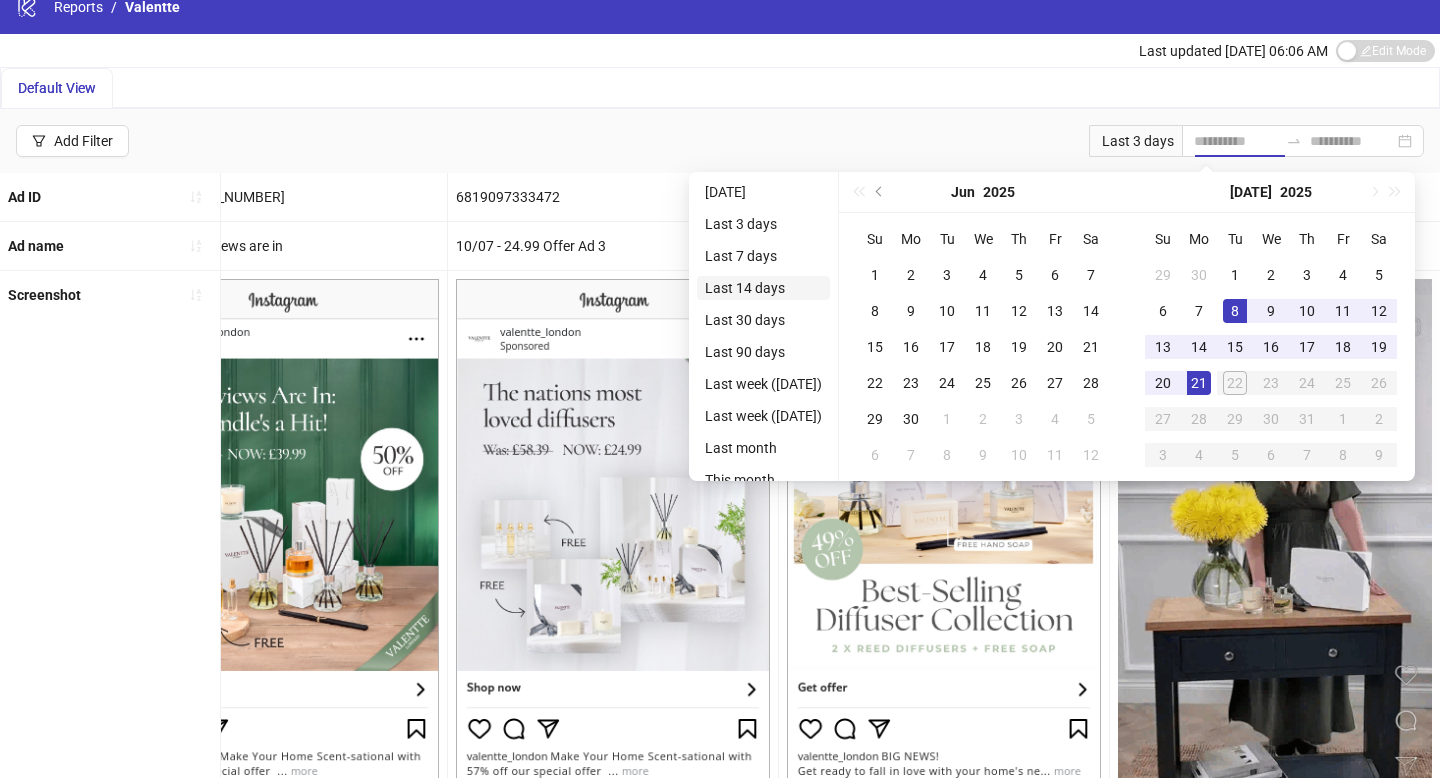 click on "Last 14 days" at bounding box center (763, 288) 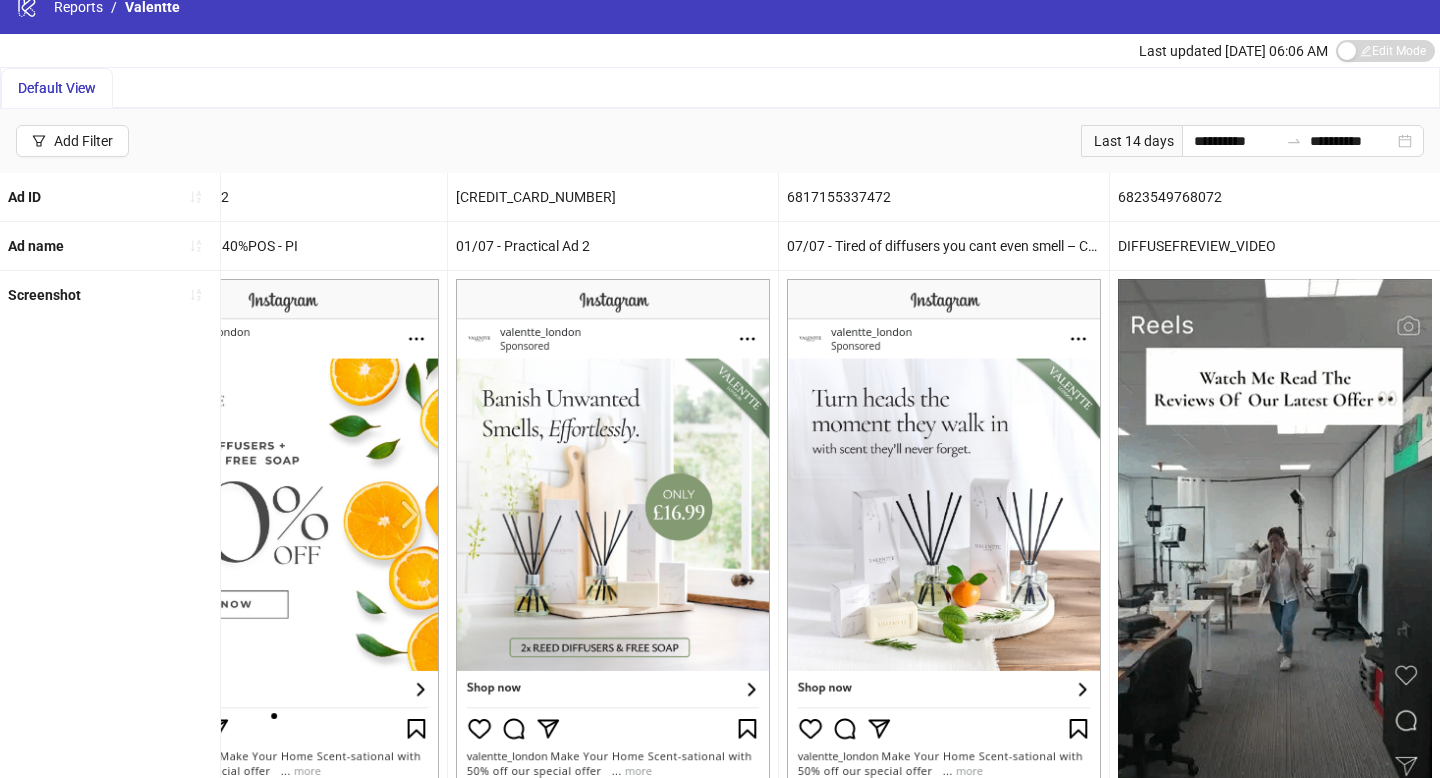 scroll, scrollTop: 0, scrollLeft: 0, axis: both 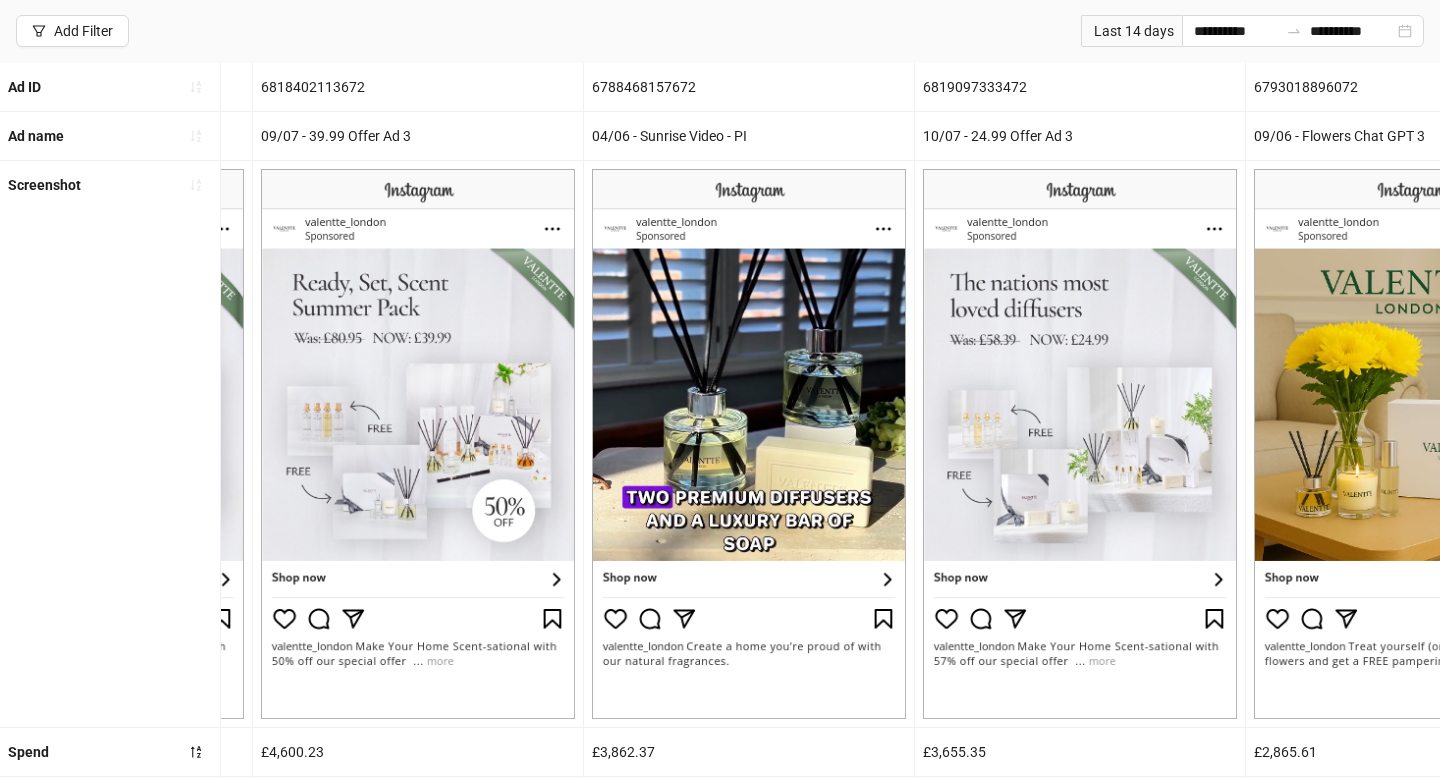 click at bounding box center [749, 444] 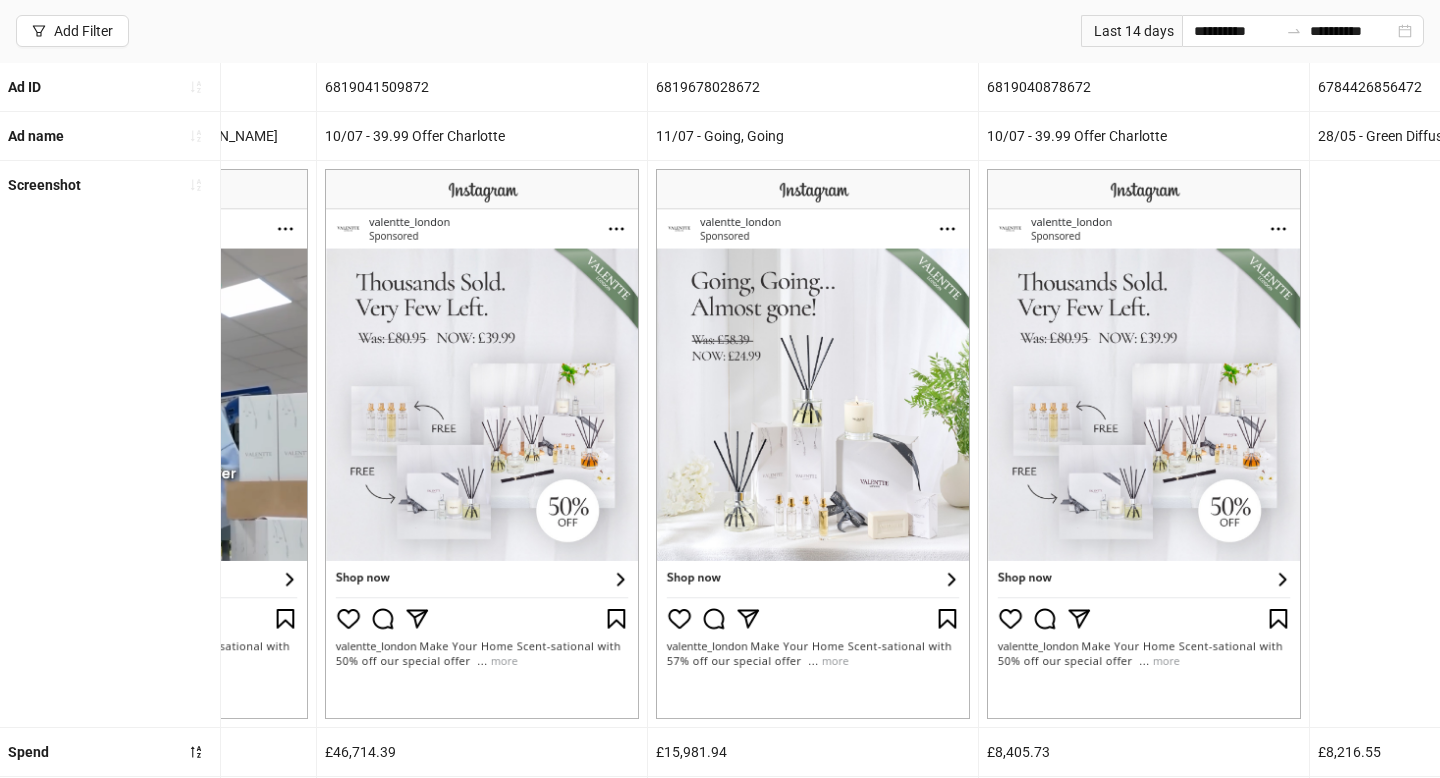 scroll, scrollTop: 0, scrollLeft: 0, axis: both 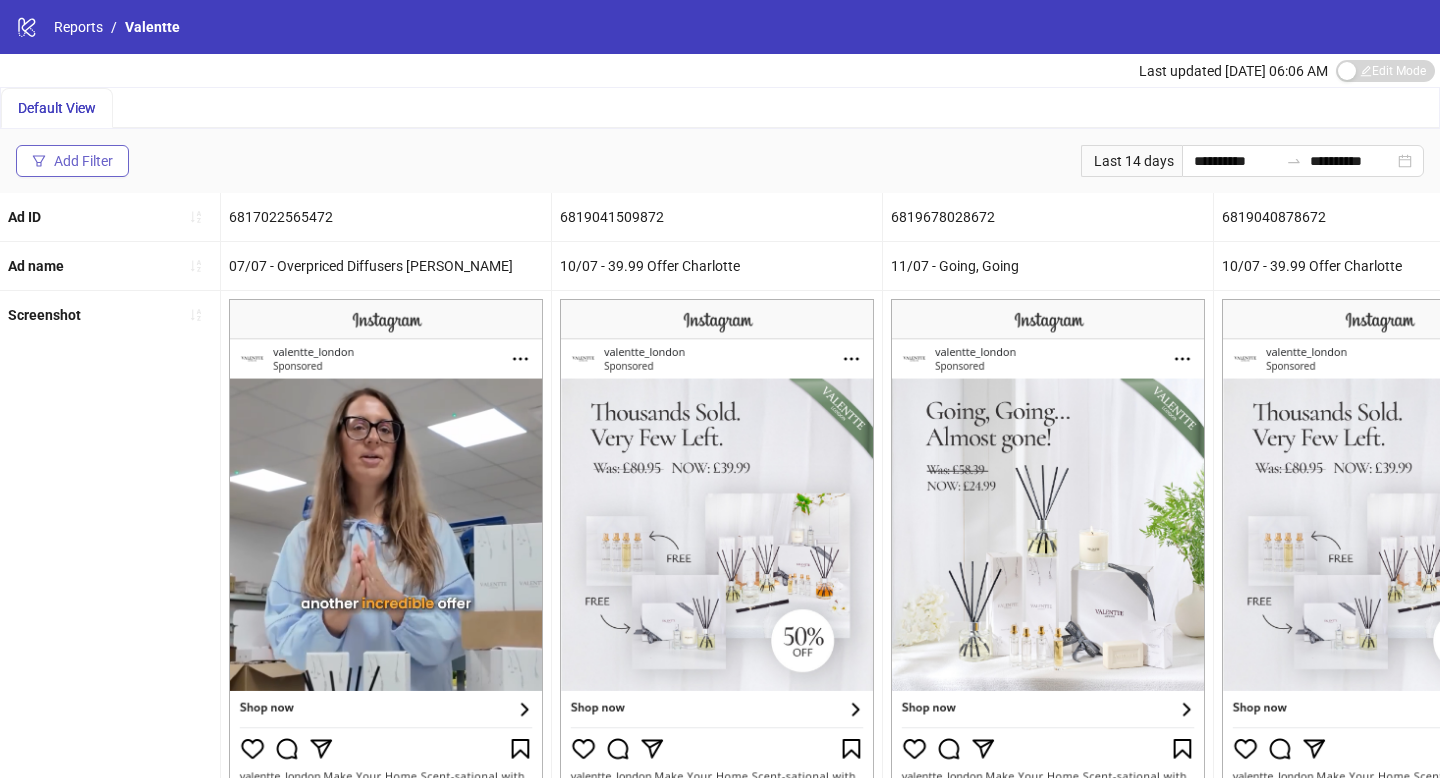 click on "Add Filter" at bounding box center (83, 161) 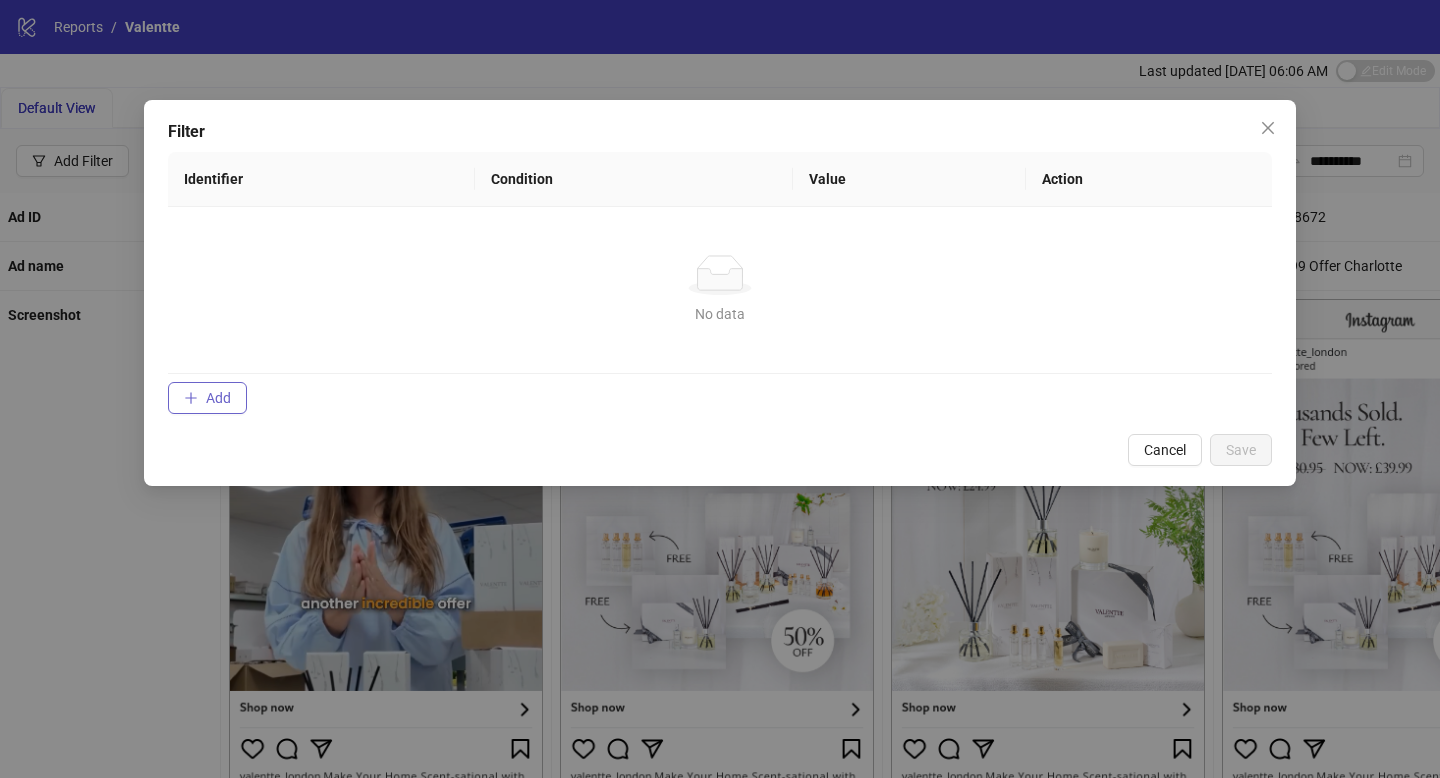 click 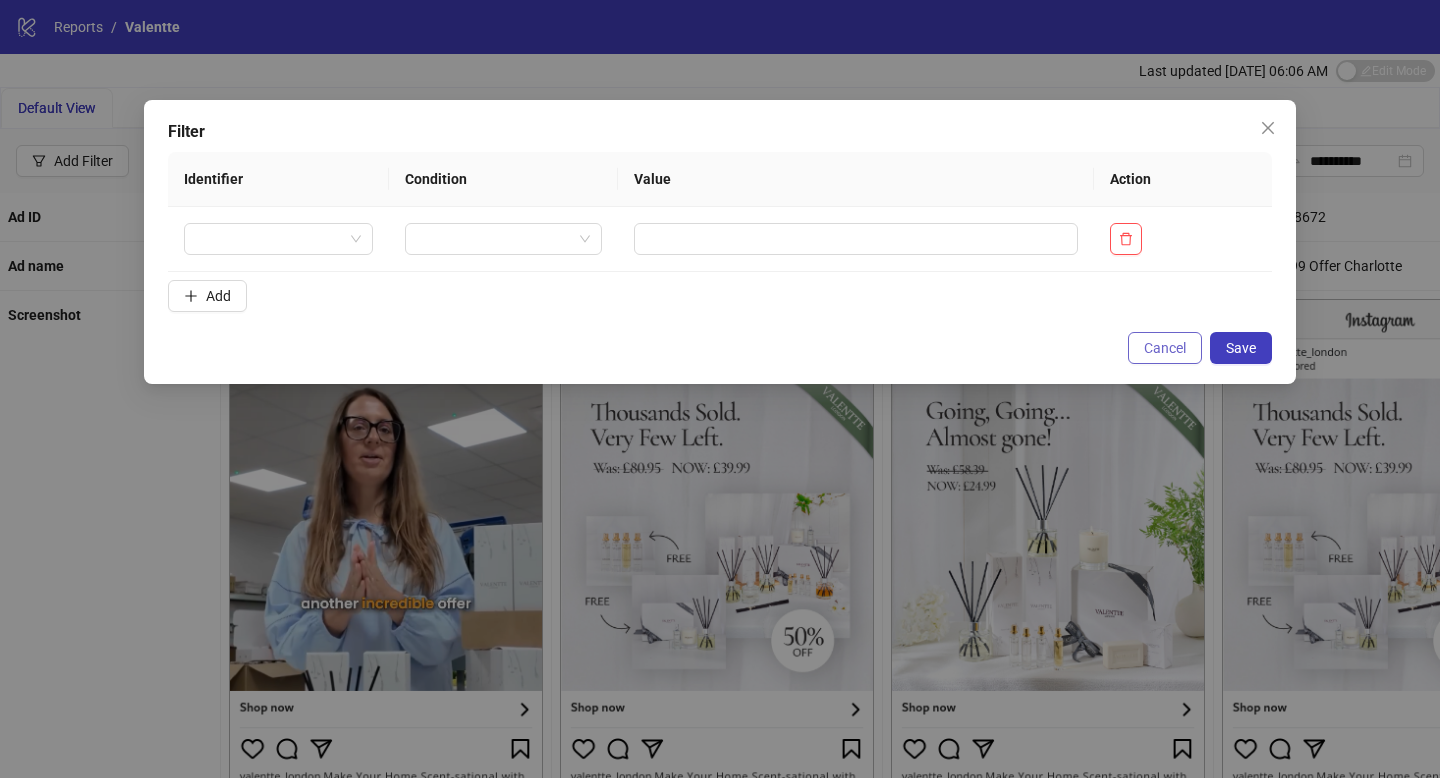click on "Cancel" at bounding box center [1165, 348] 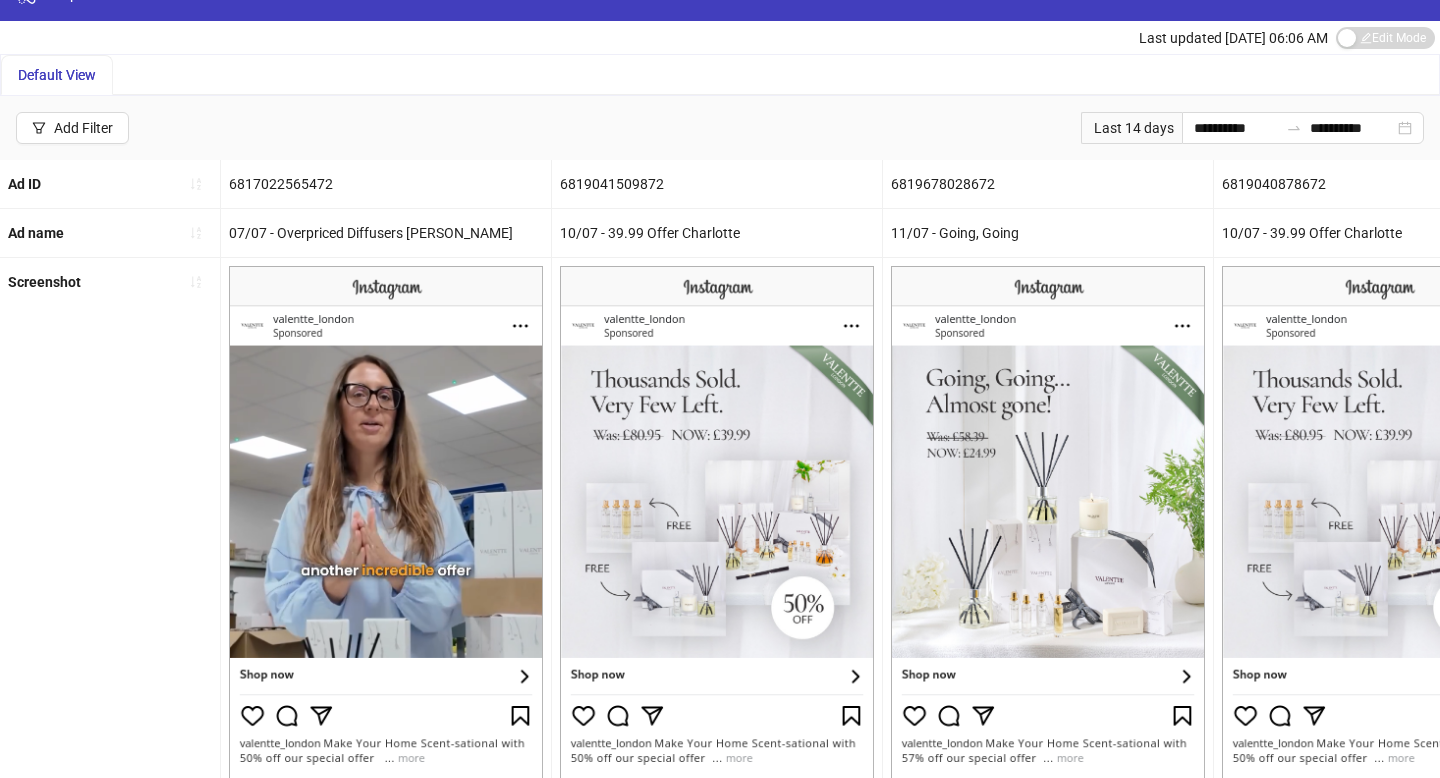 scroll, scrollTop: 405, scrollLeft: 0, axis: vertical 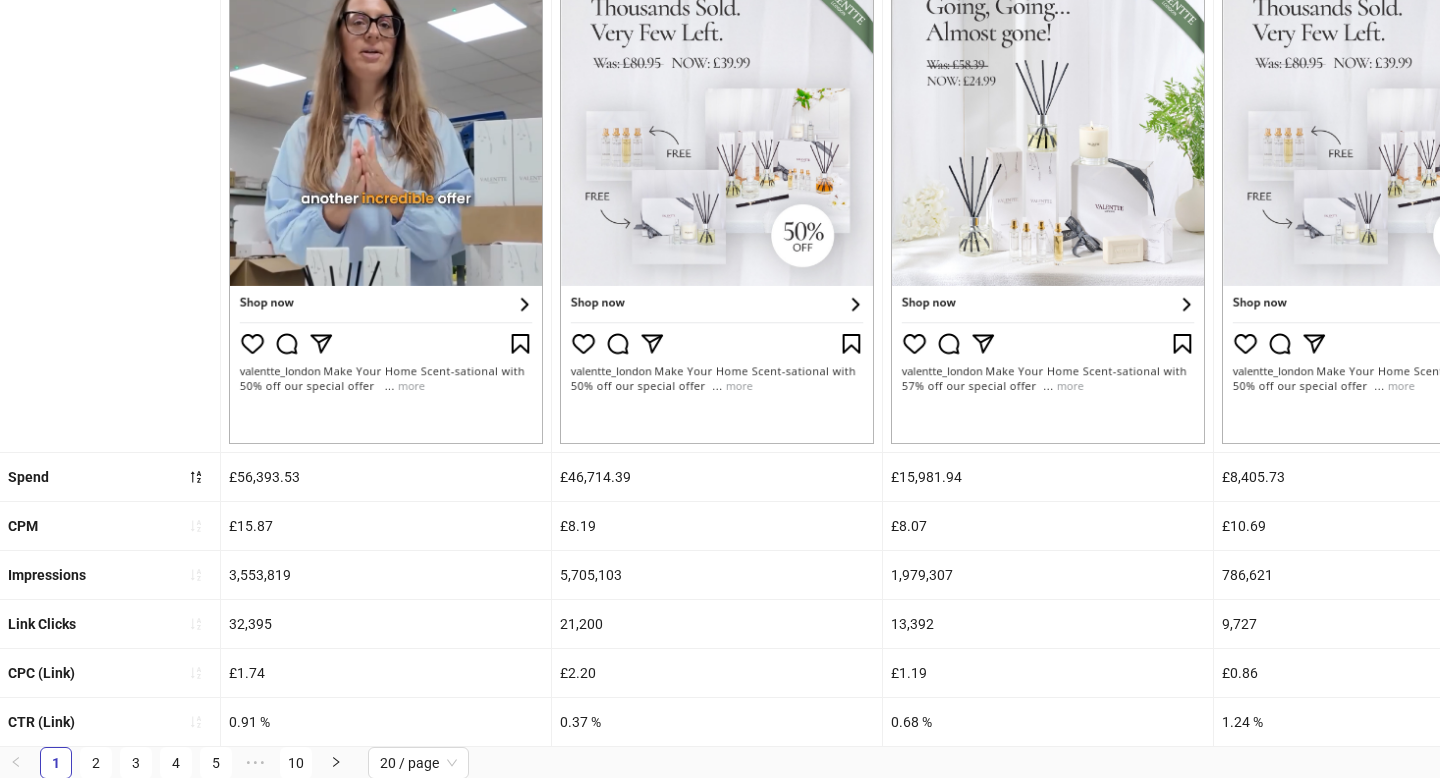 click on "Impressions" at bounding box center [47, 575] 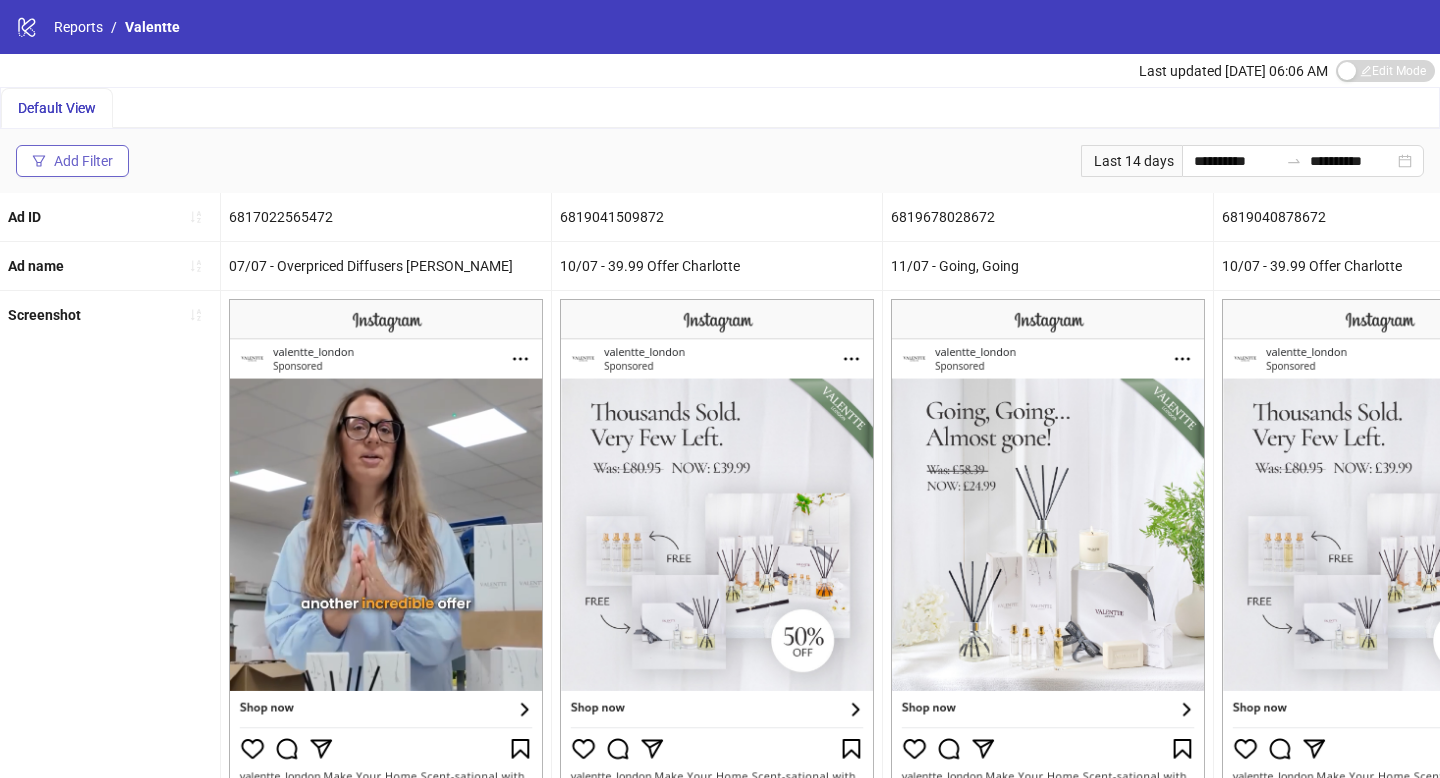 click on "Add Filter" at bounding box center (72, 161) 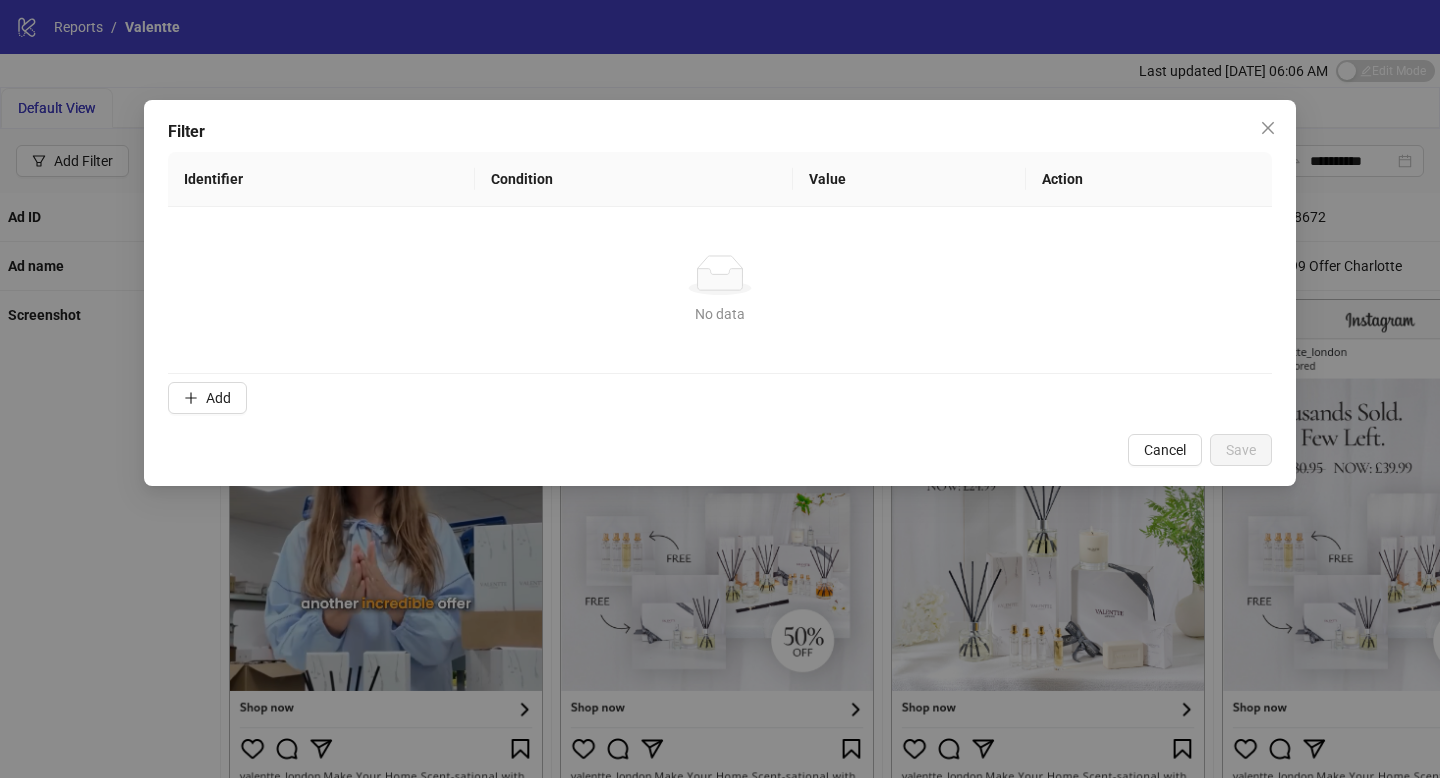 click on "Identifier Condition Value Action No data No data Add" at bounding box center (720, 287) 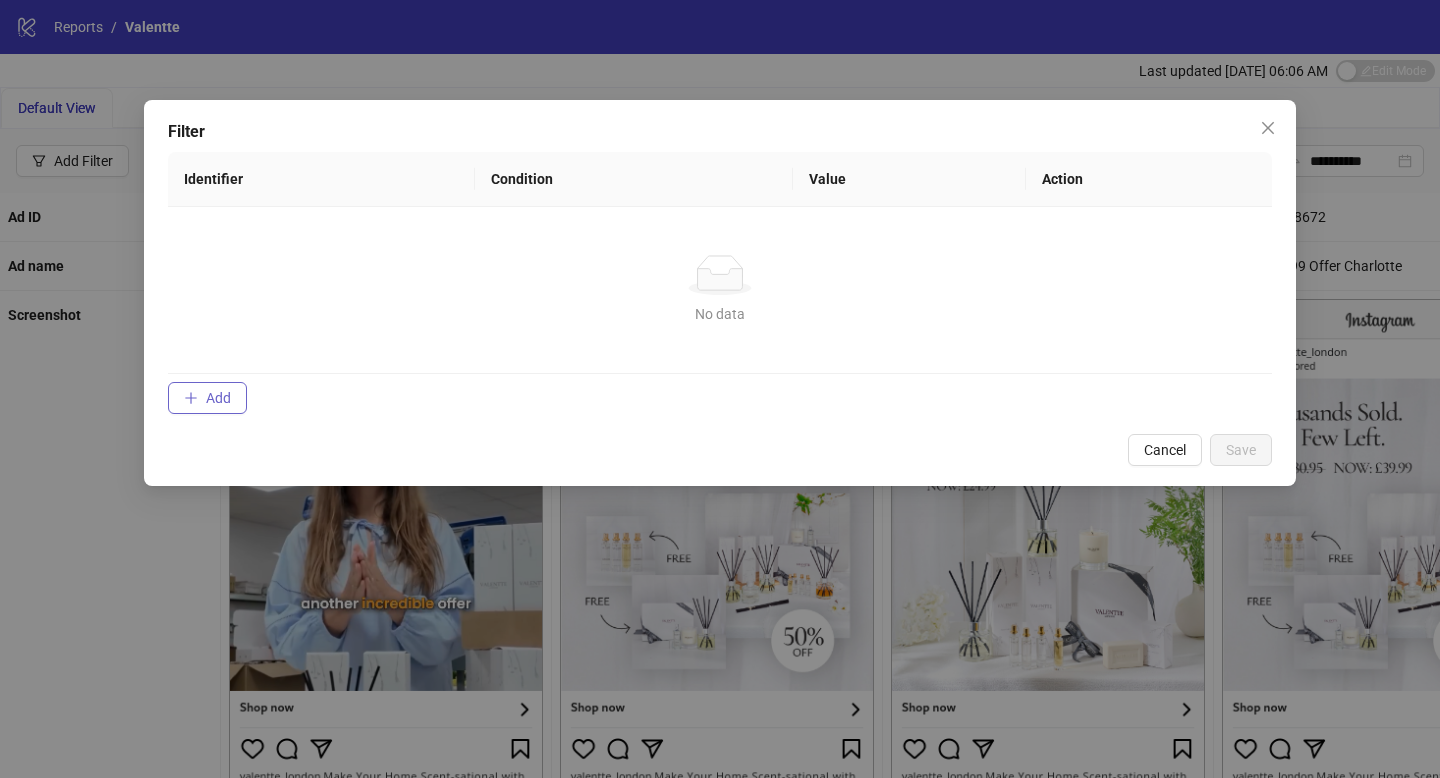click on "Add" at bounding box center [218, 398] 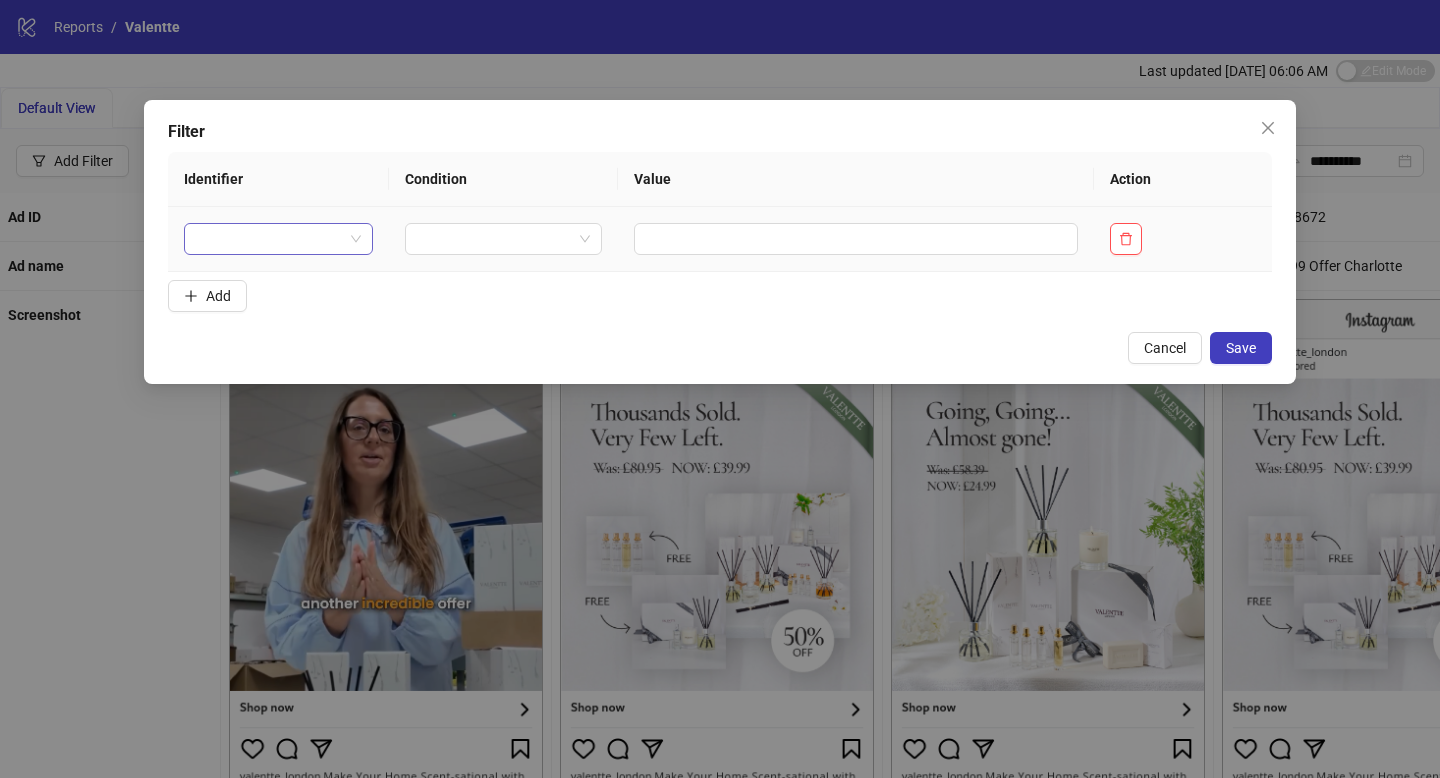 click at bounding box center (278, 239) 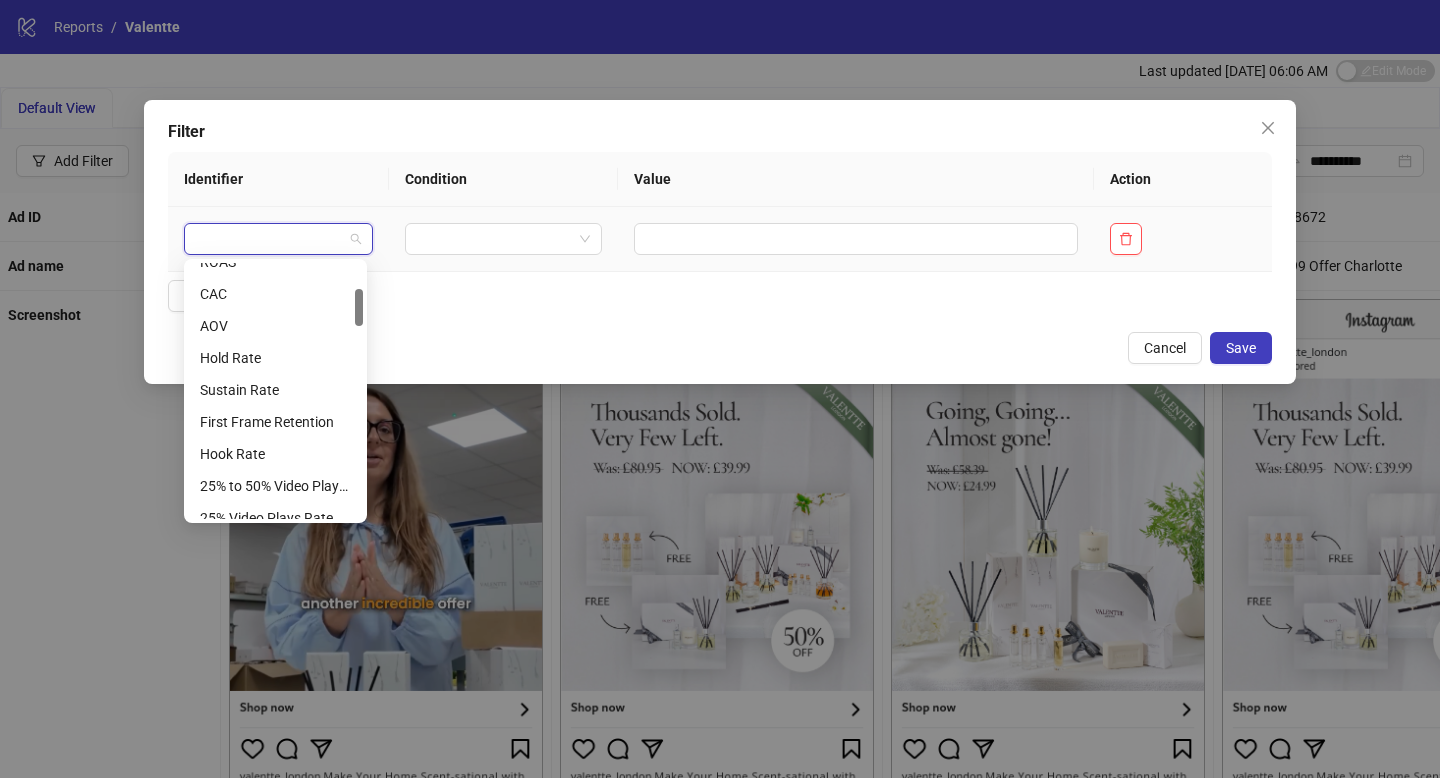 scroll, scrollTop: 180, scrollLeft: 0, axis: vertical 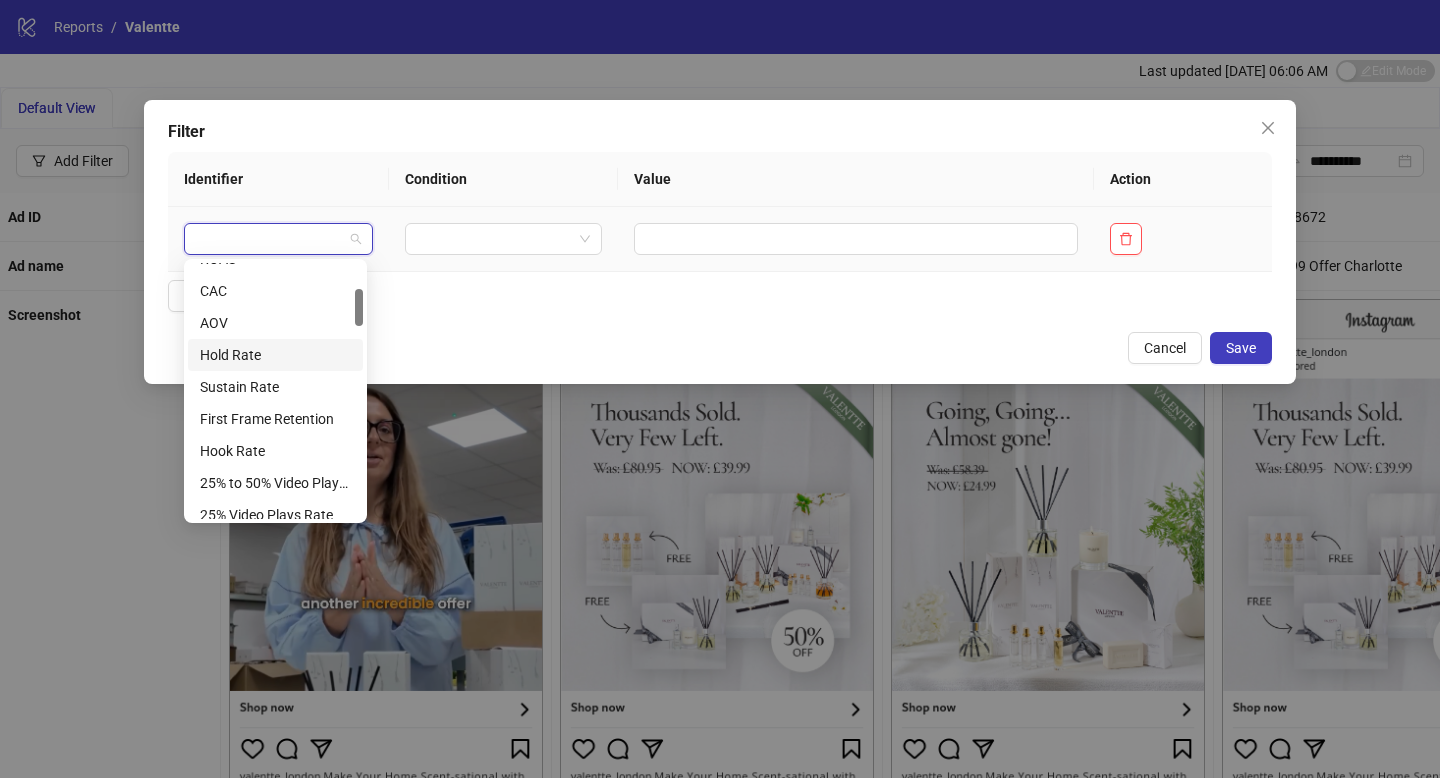 click on "Hold Rate" at bounding box center (275, 355) 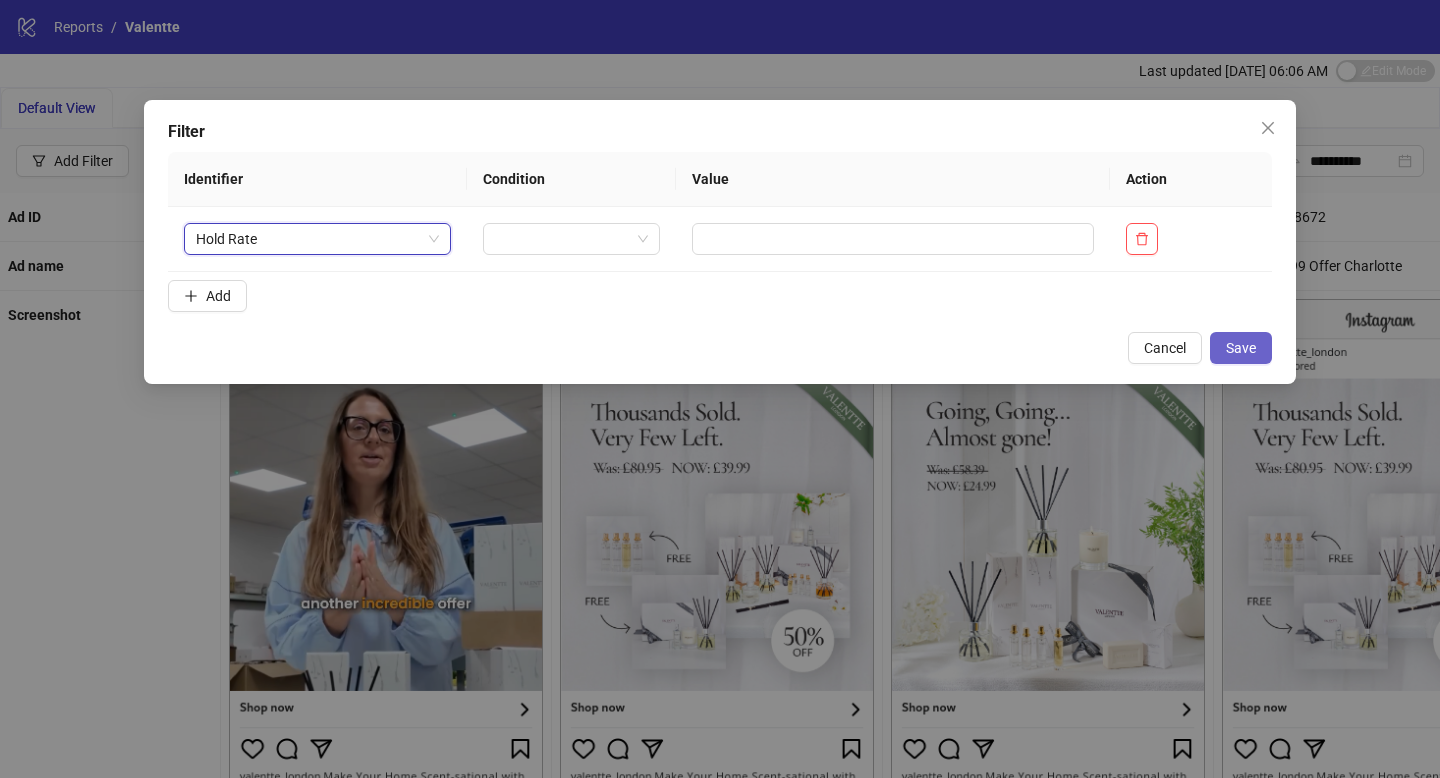 click on "Save" at bounding box center [1241, 348] 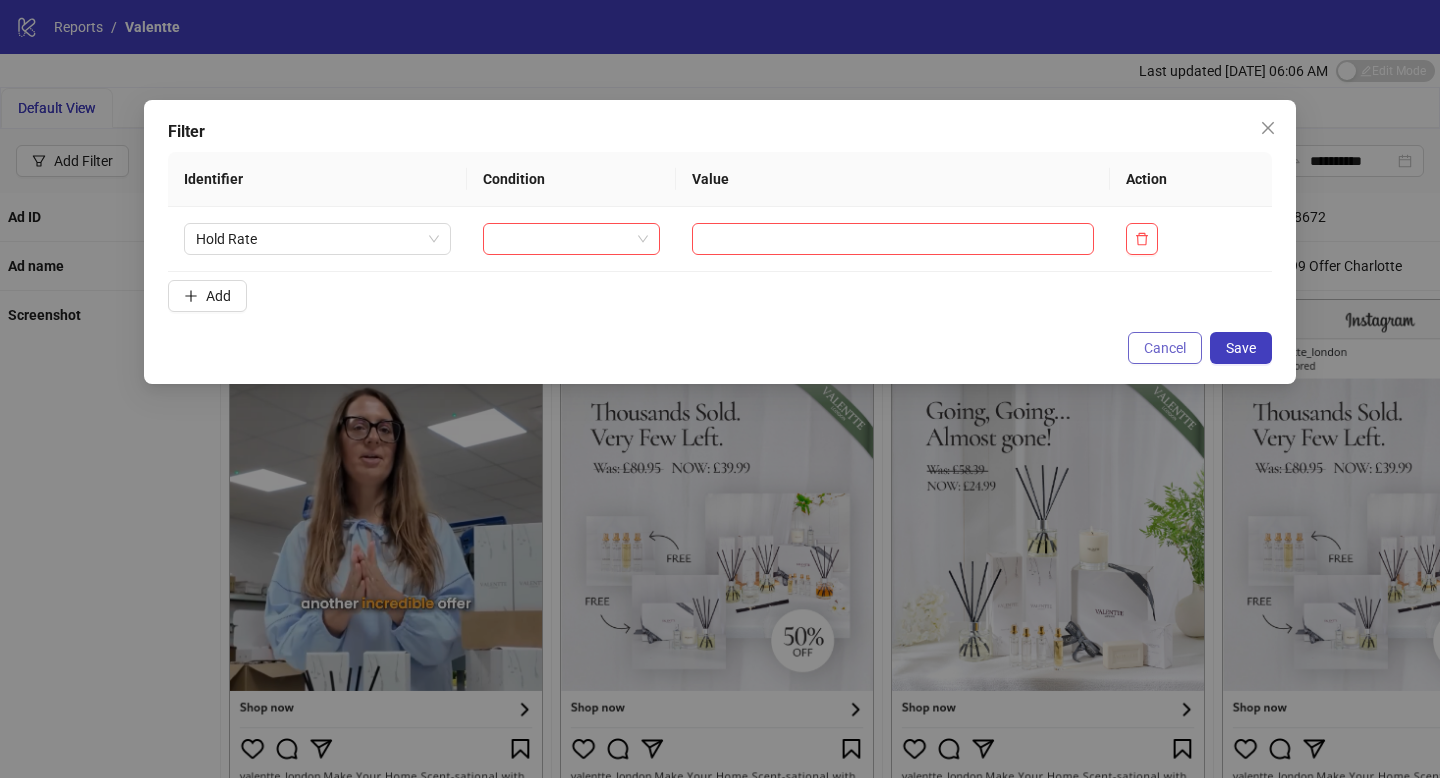 click on "Cancel" at bounding box center [1165, 348] 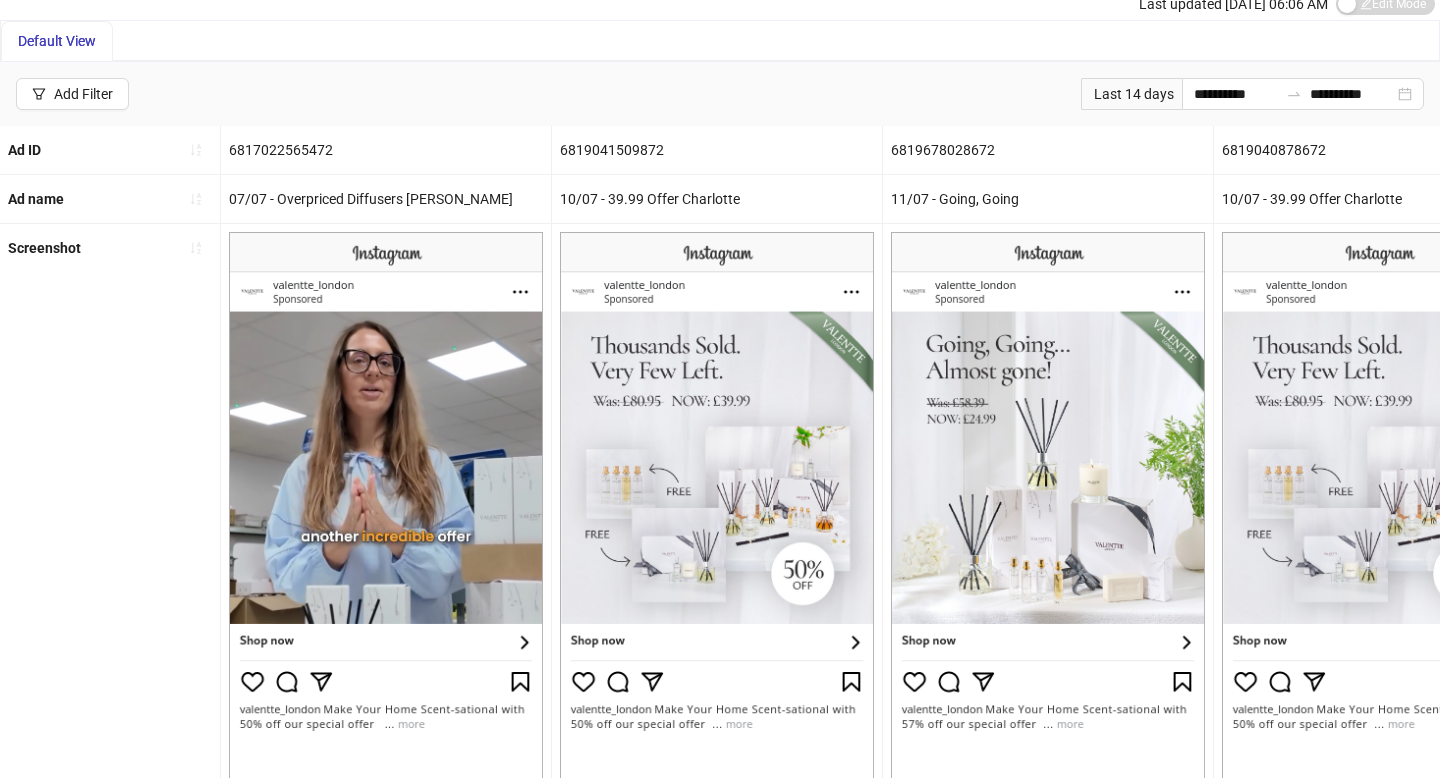 scroll, scrollTop: 62, scrollLeft: 0, axis: vertical 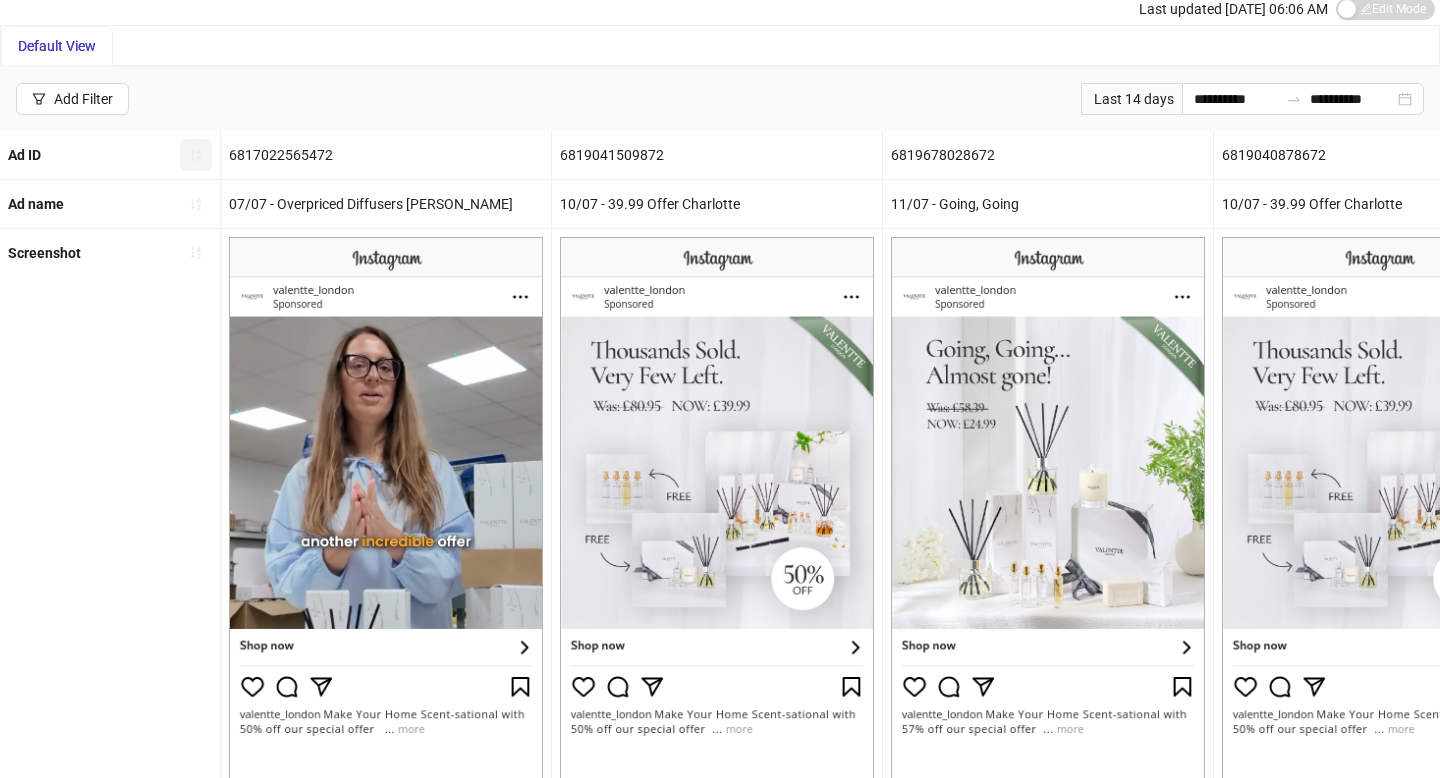 click 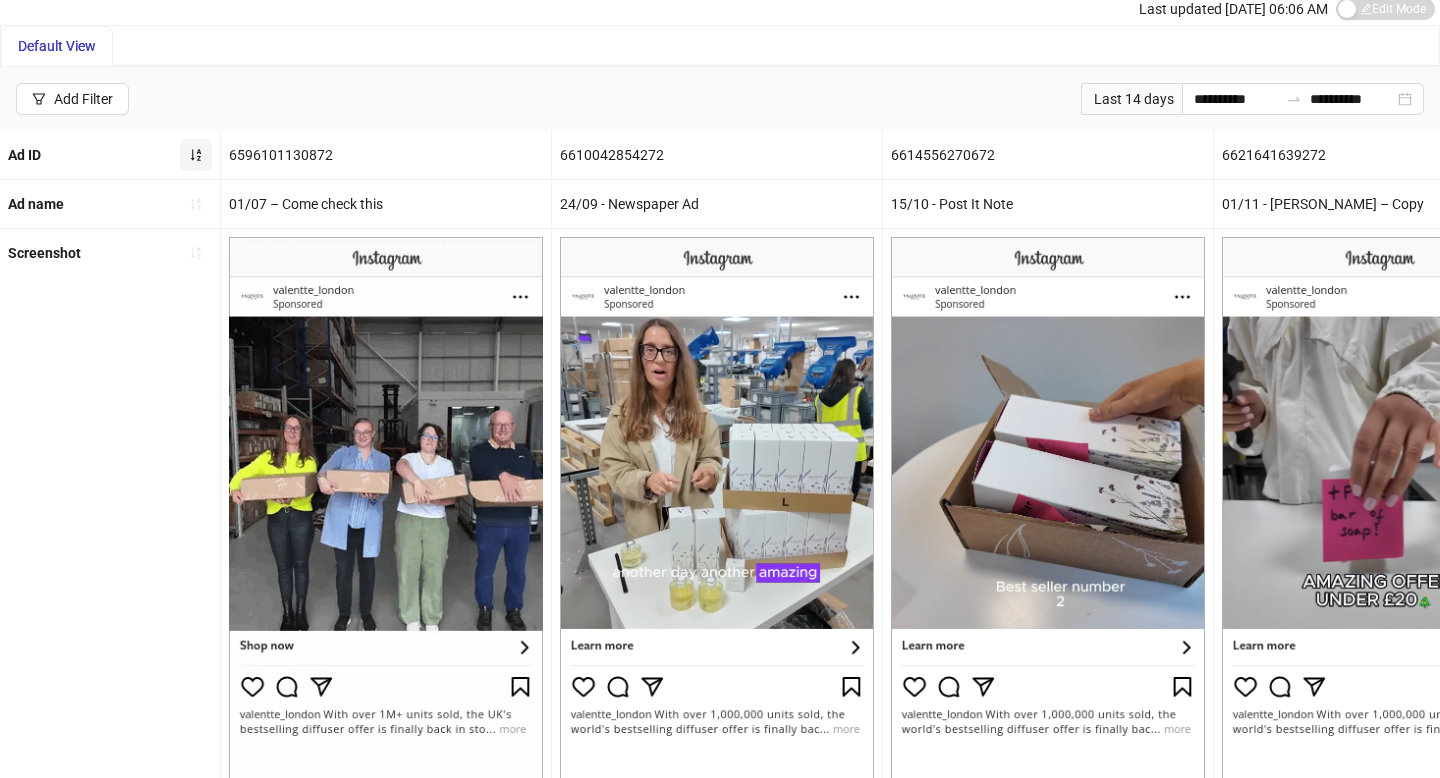 scroll, scrollTop: 0, scrollLeft: 0, axis: both 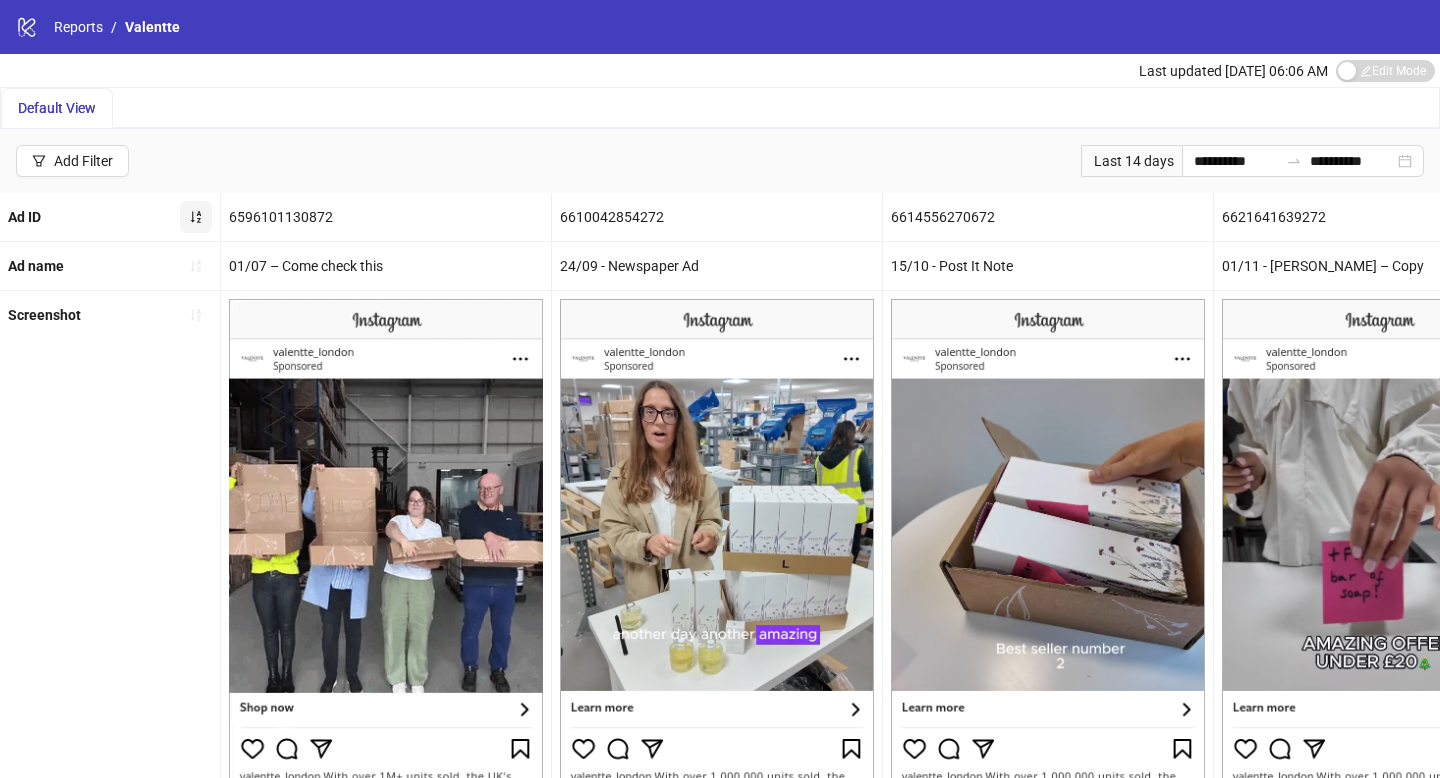 click 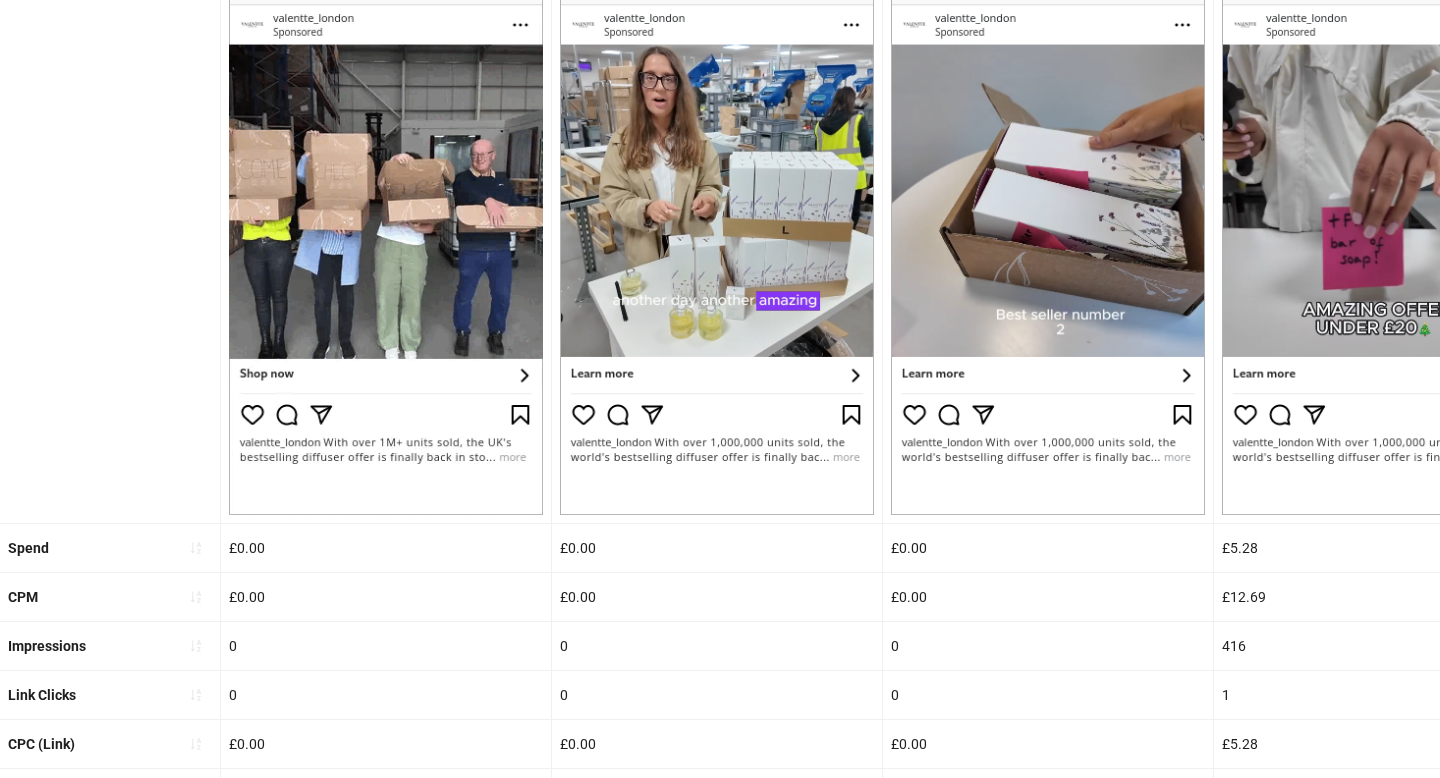 scroll, scrollTop: 405, scrollLeft: 0, axis: vertical 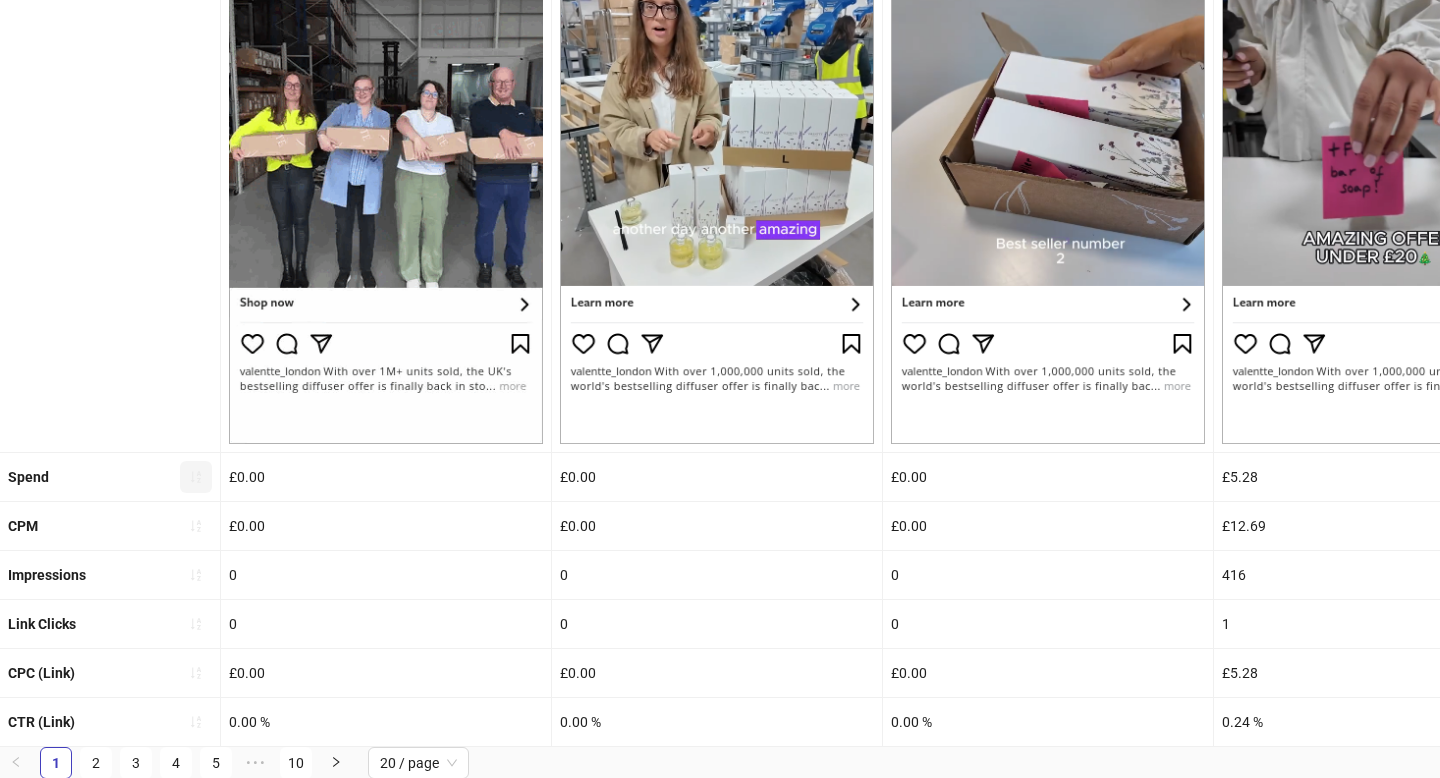 click 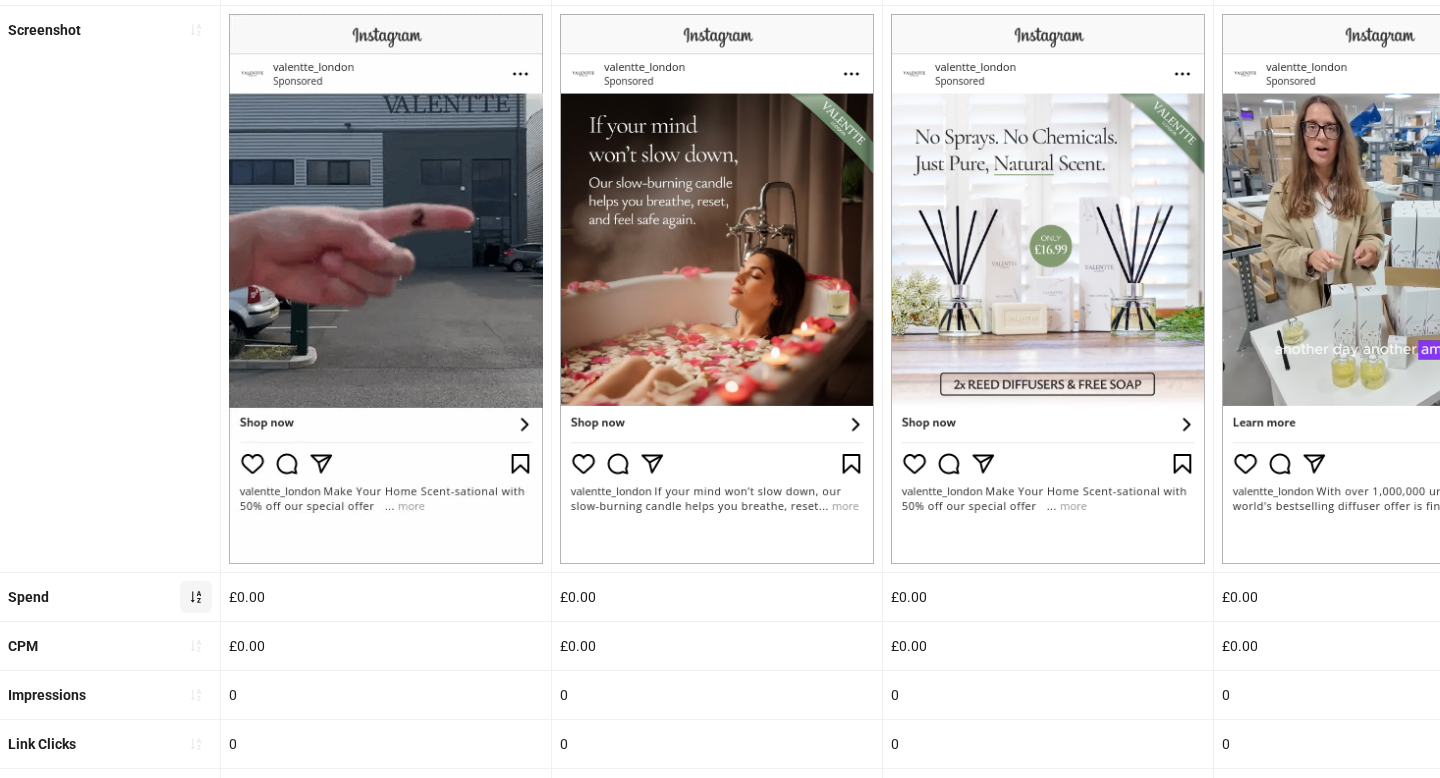 scroll, scrollTop: 405, scrollLeft: 0, axis: vertical 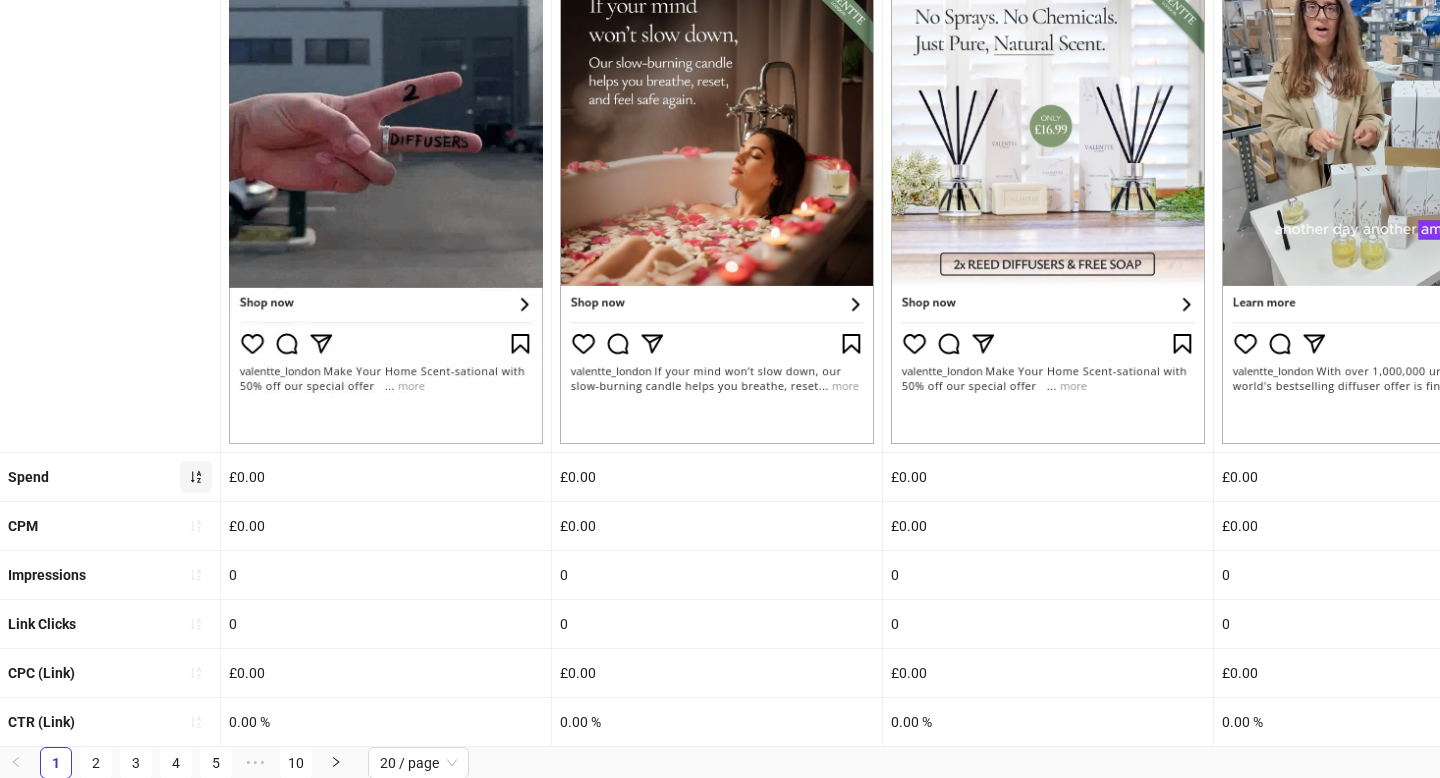 click 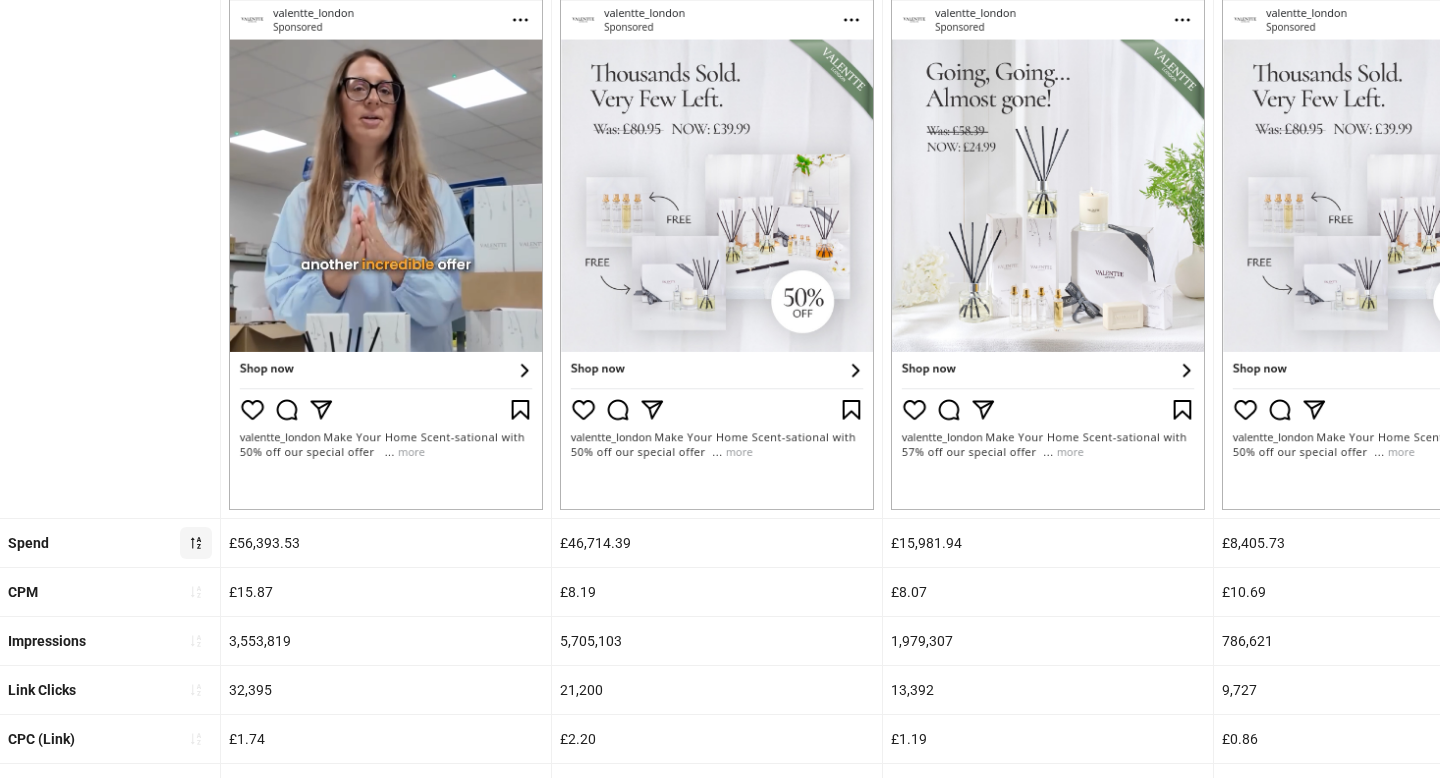scroll, scrollTop: 405, scrollLeft: 0, axis: vertical 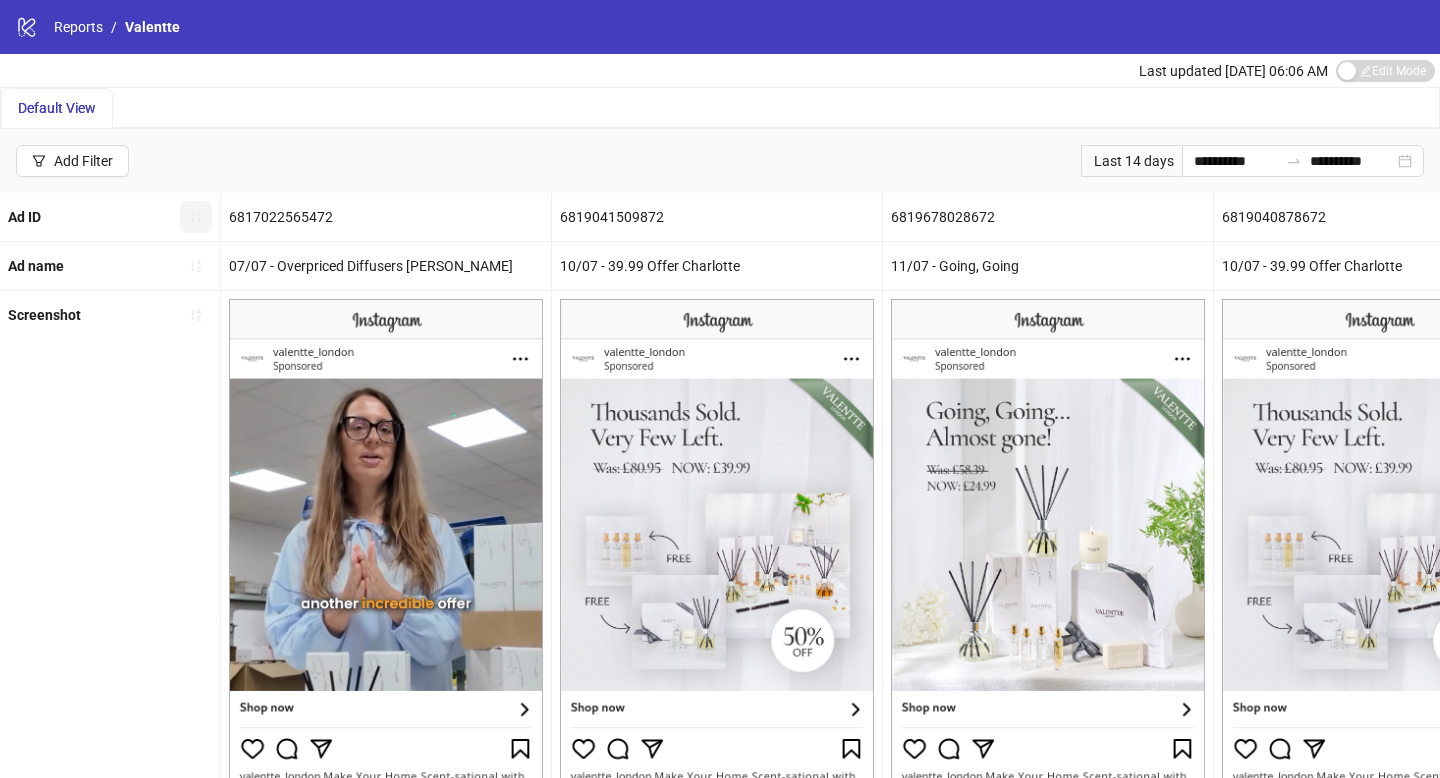 click on "Default View" at bounding box center (57, 108) 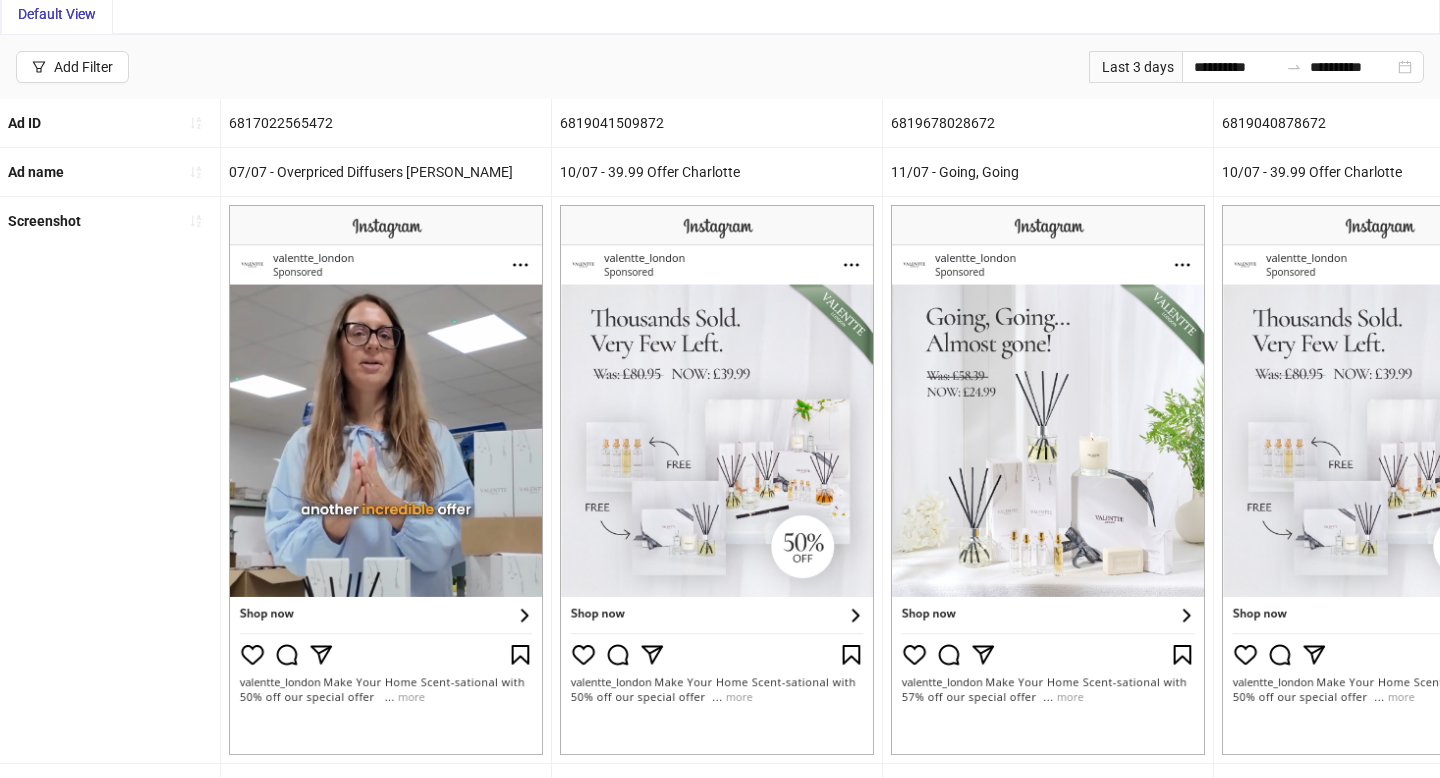 scroll, scrollTop: 602, scrollLeft: 0, axis: vertical 